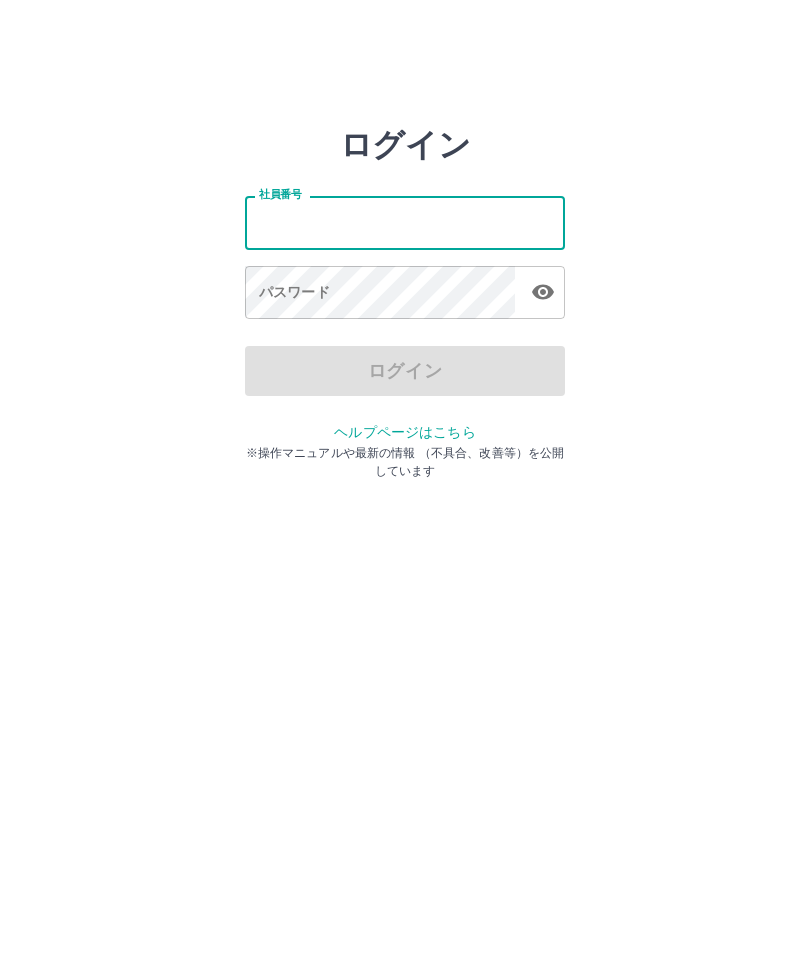 scroll, scrollTop: 0, scrollLeft: 0, axis: both 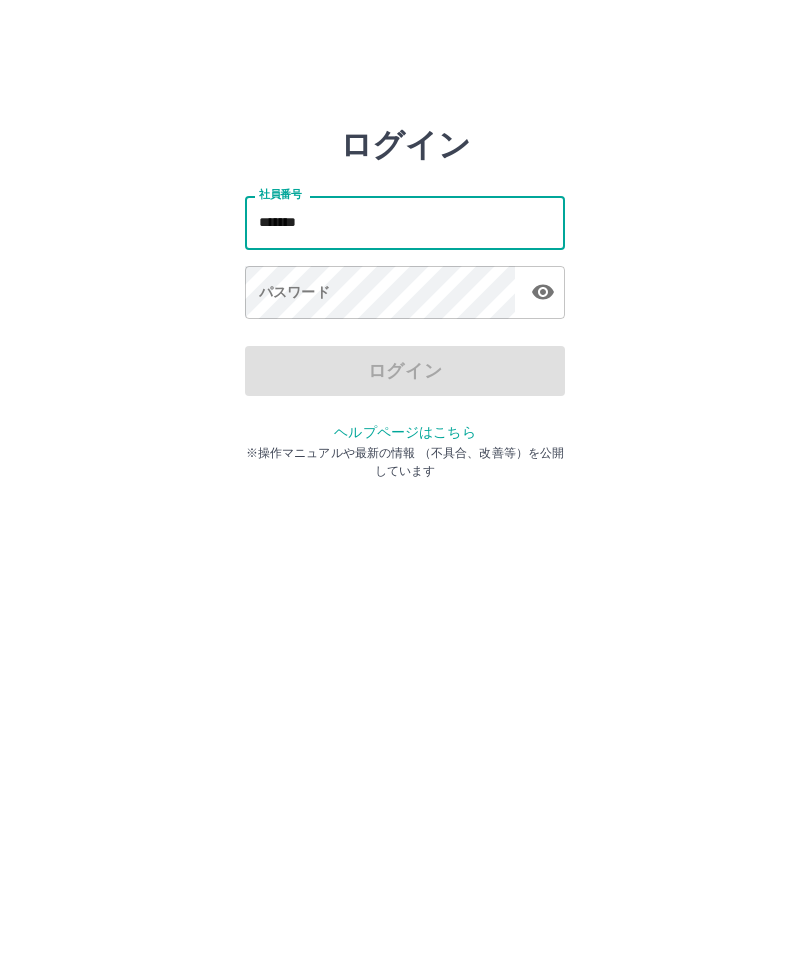 type on "*******" 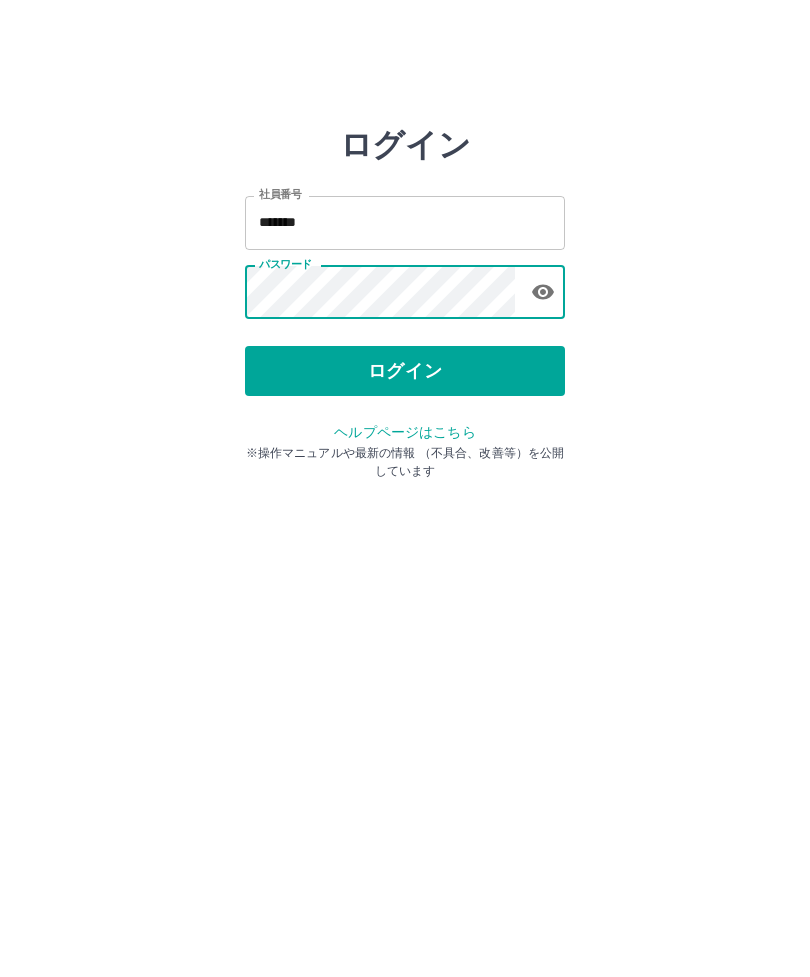 click on "ログイン" at bounding box center (405, 371) 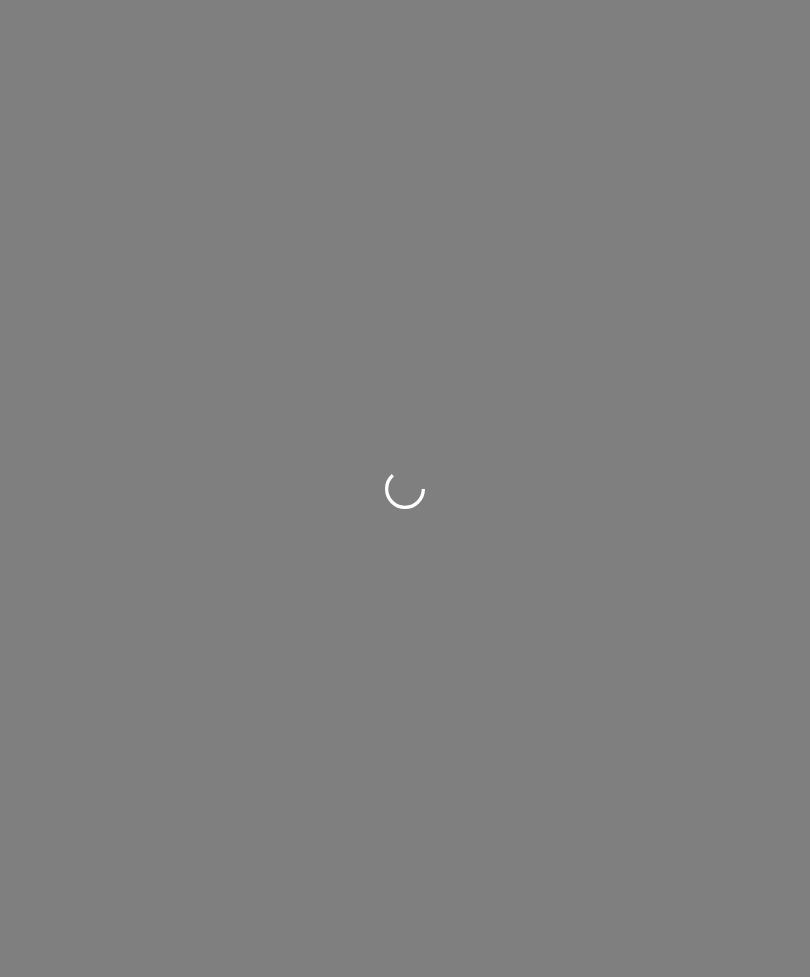 scroll, scrollTop: 0, scrollLeft: 0, axis: both 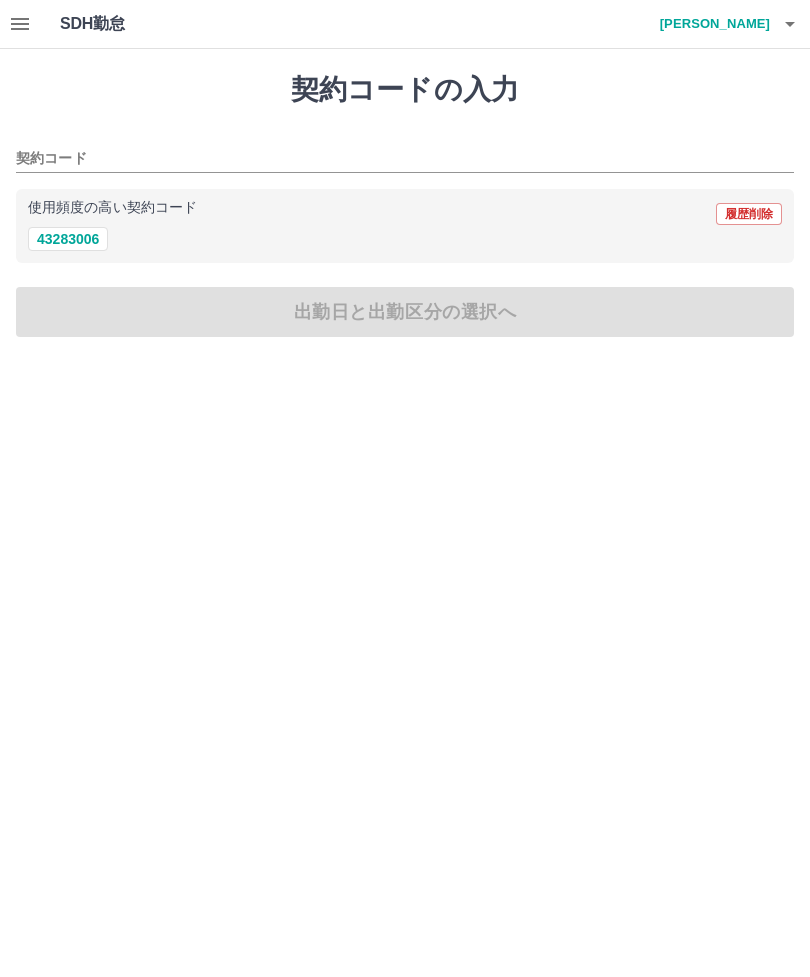 click on "43283006" at bounding box center (68, 239) 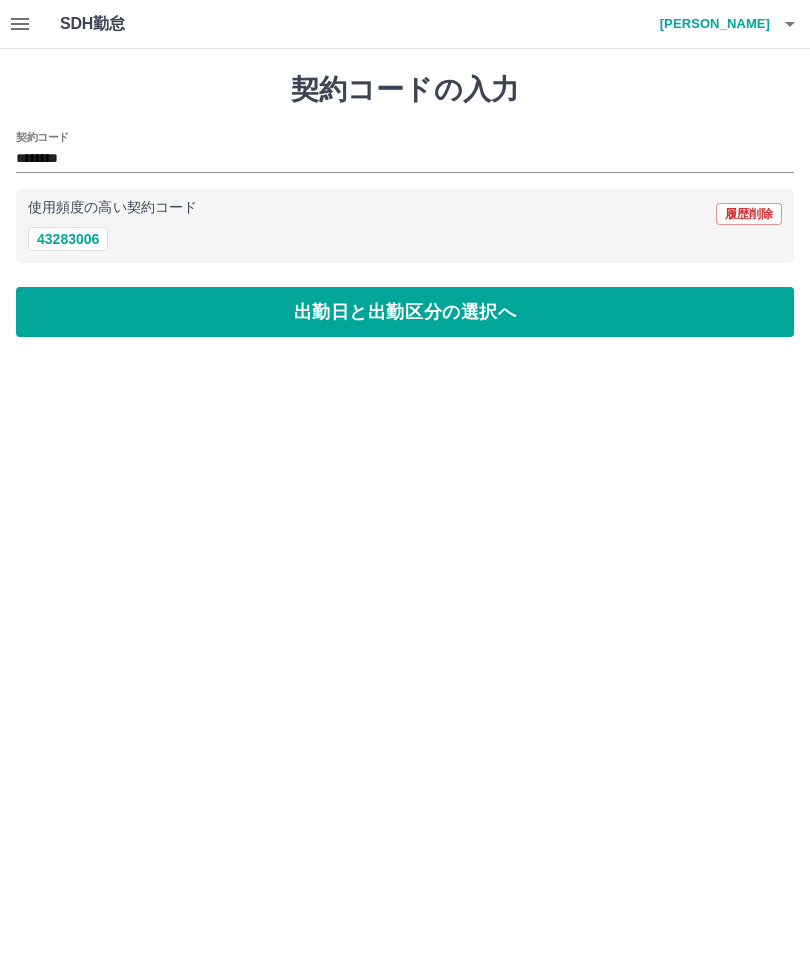 click on "出勤日と出勤区分の選択へ" at bounding box center (405, 312) 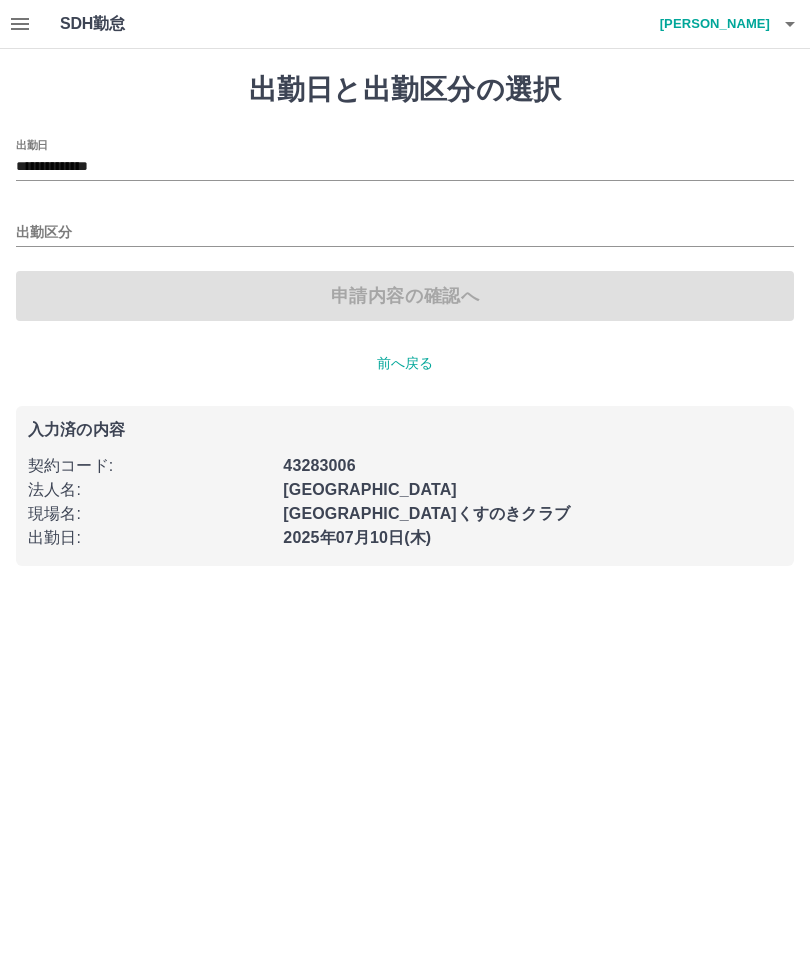 click on "出勤区分" at bounding box center (405, 233) 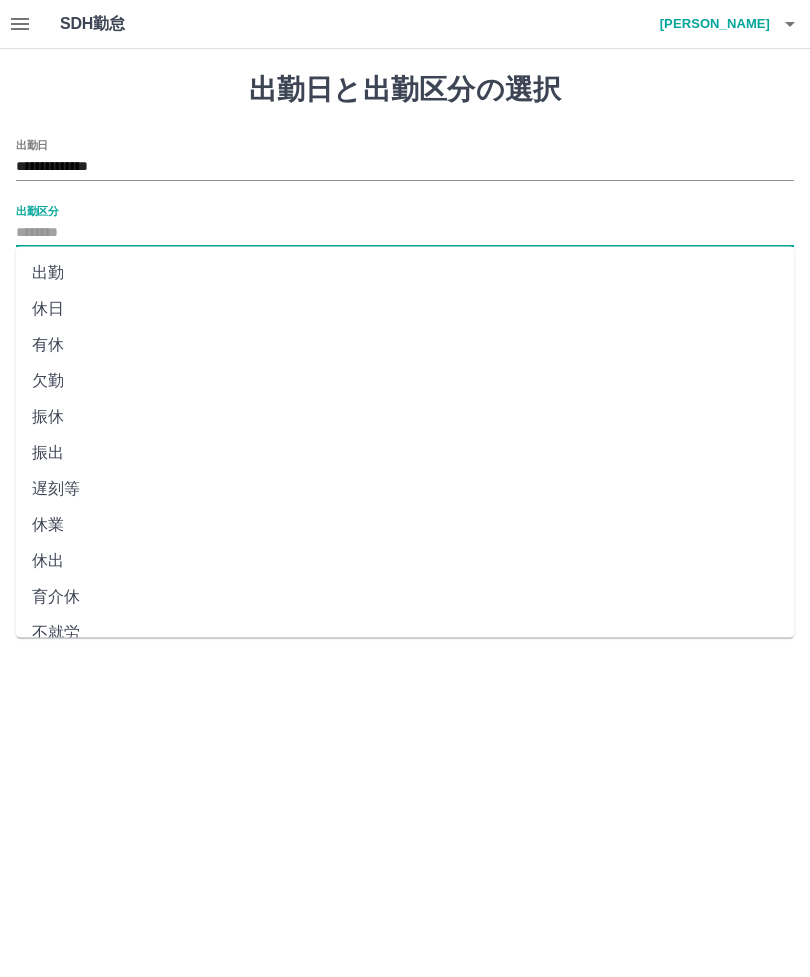 click on "**********" at bounding box center (405, 167) 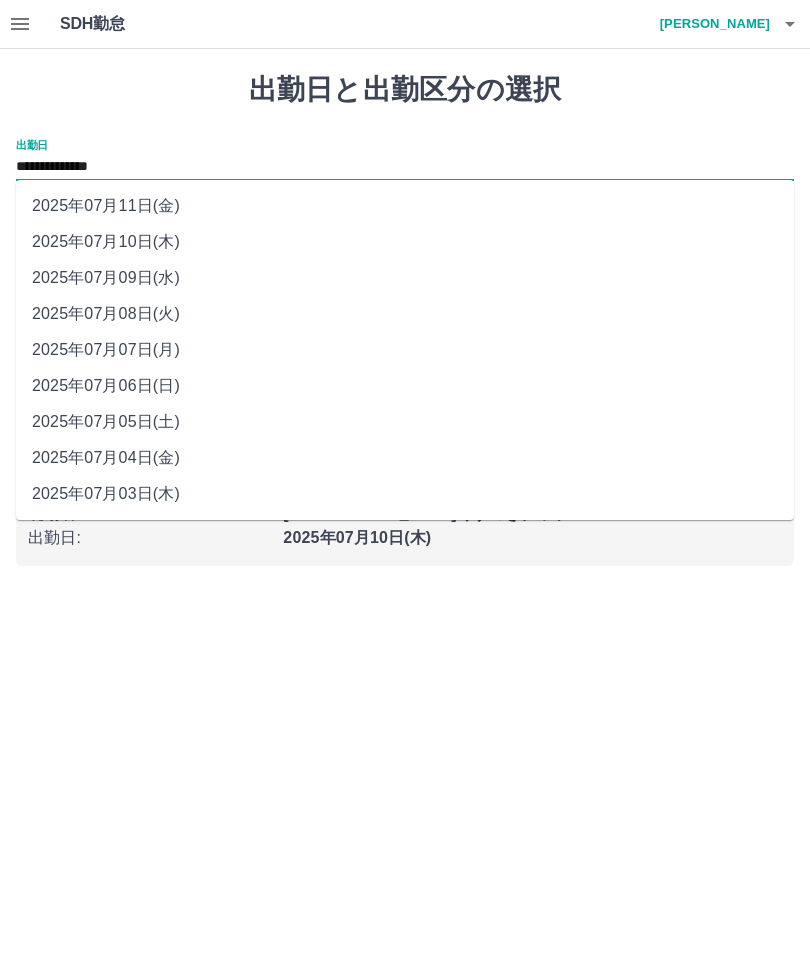 click on "2025年07月09日(水)" at bounding box center (405, 278) 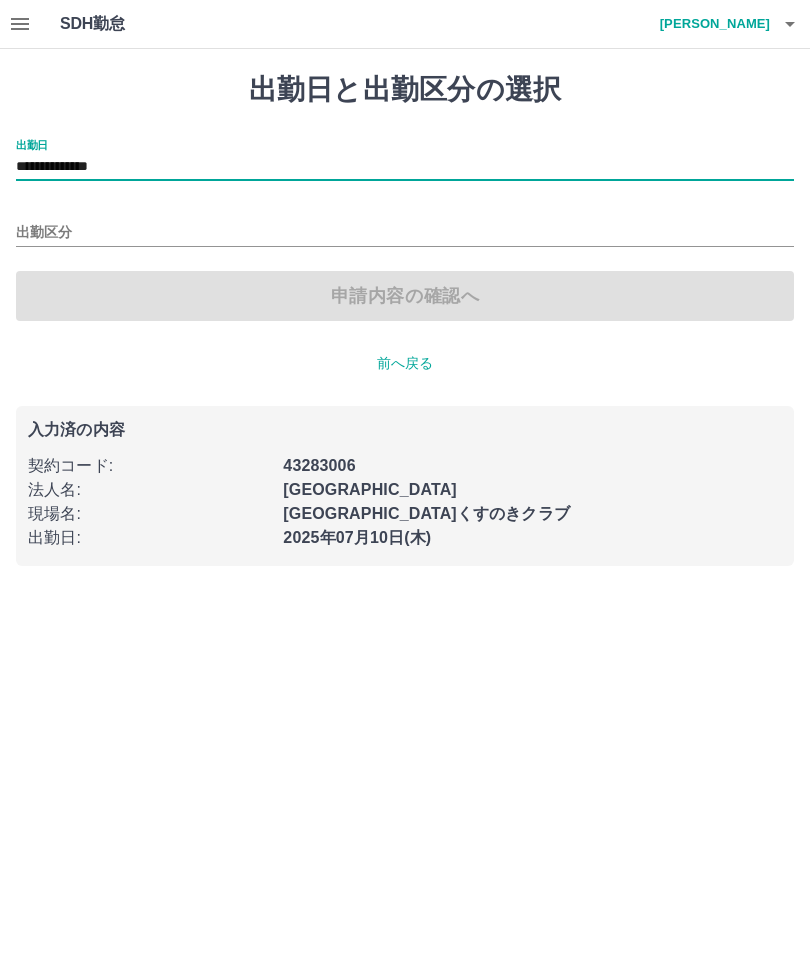 click on "出勤区分" at bounding box center [405, 233] 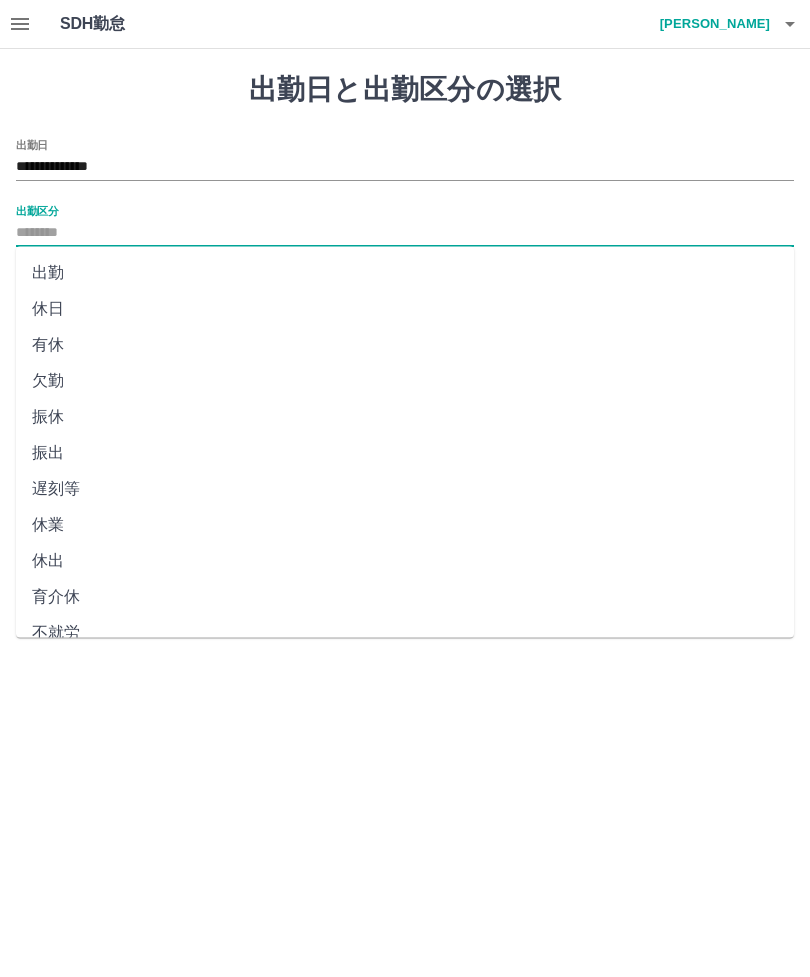 click on "出勤" at bounding box center (405, 273) 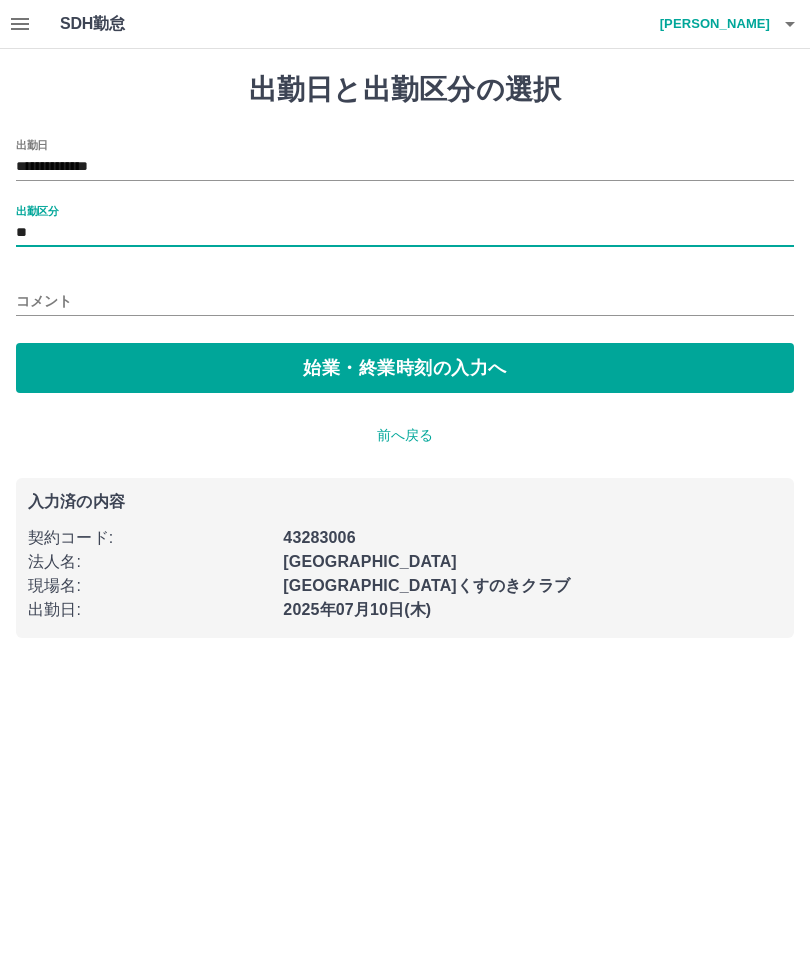 click on "始業・終業時刻の入力へ" at bounding box center [405, 368] 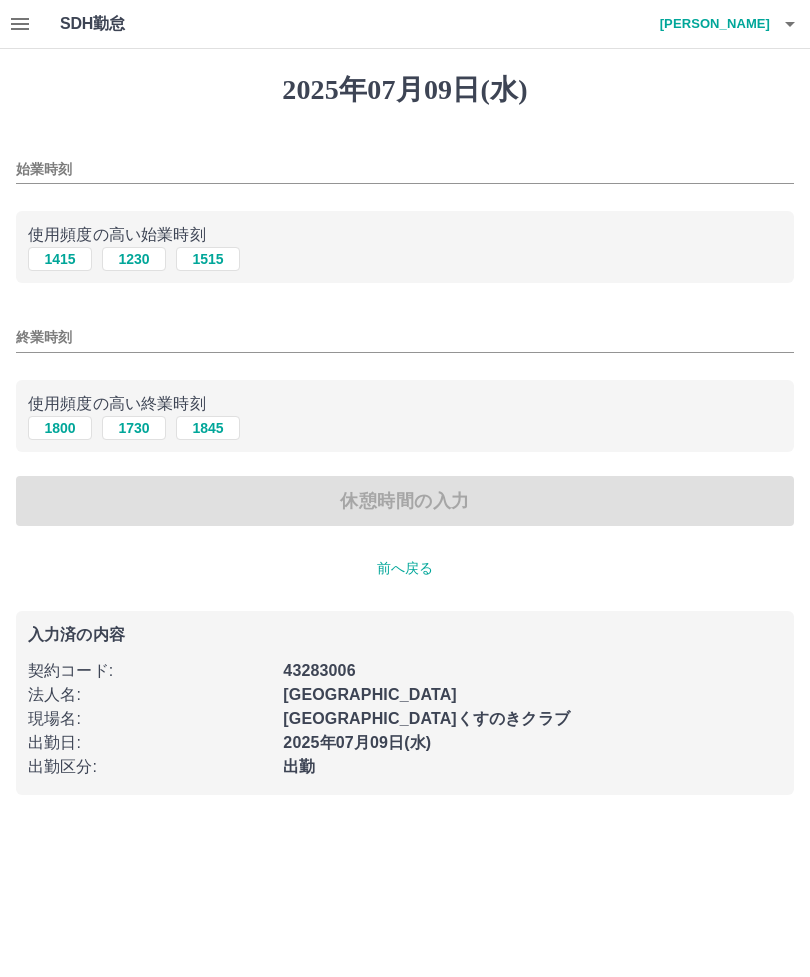 click on "1230" at bounding box center (134, 259) 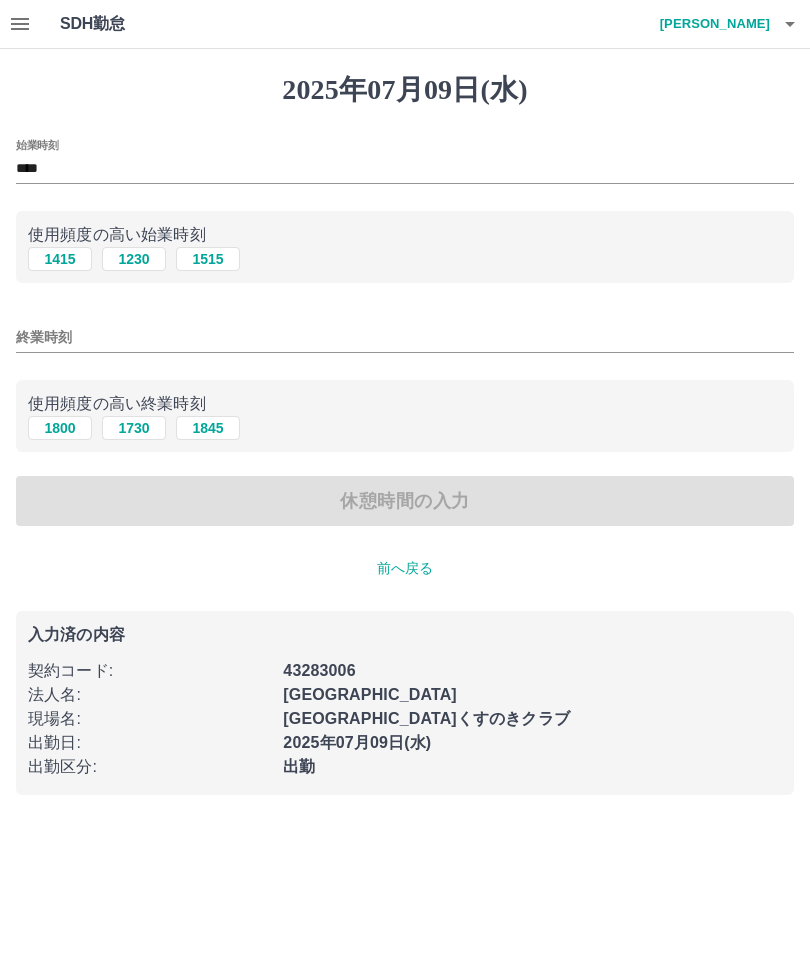 click on "終業時刻" at bounding box center (405, 337) 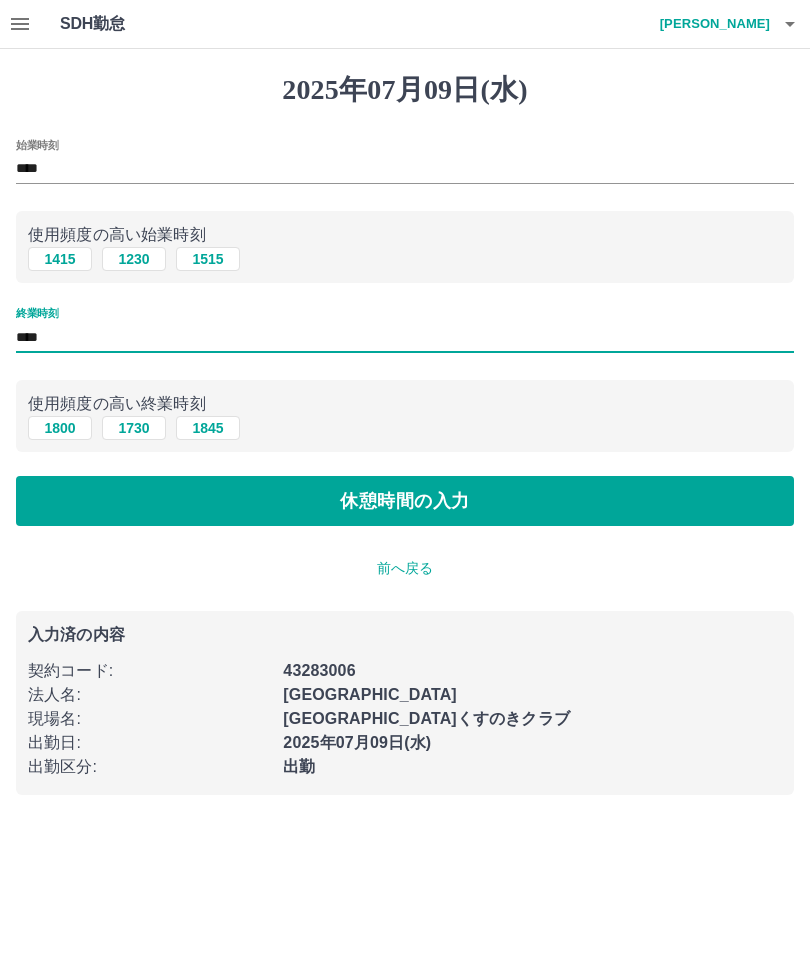 type on "****" 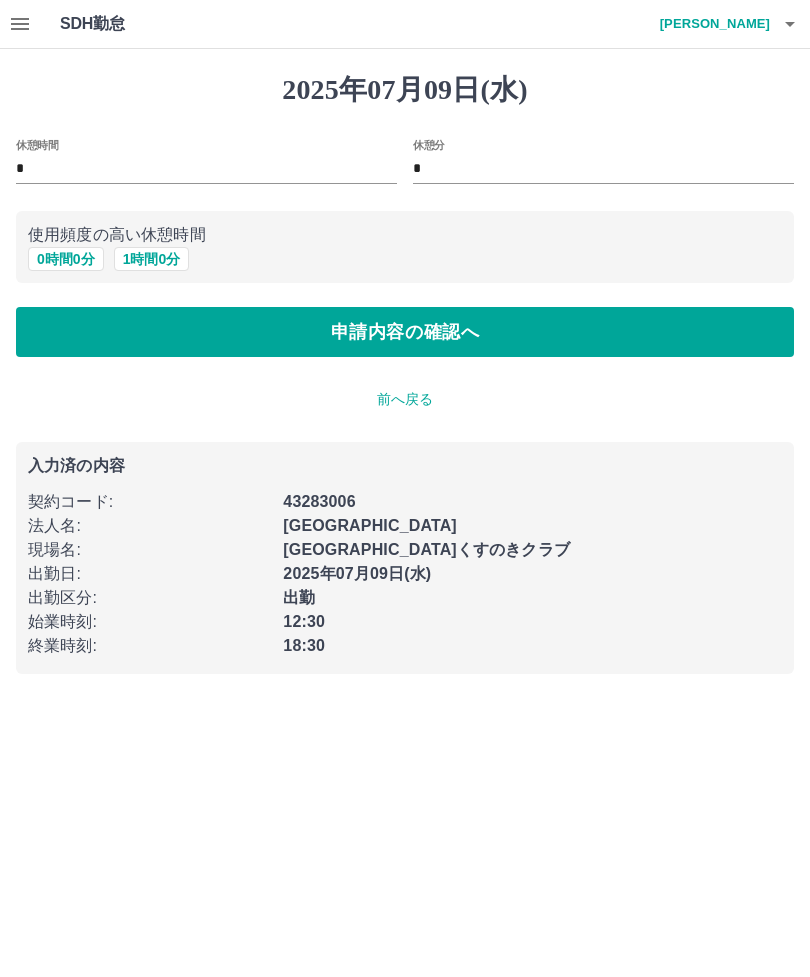 click on "0 時間 0 分" at bounding box center (66, 259) 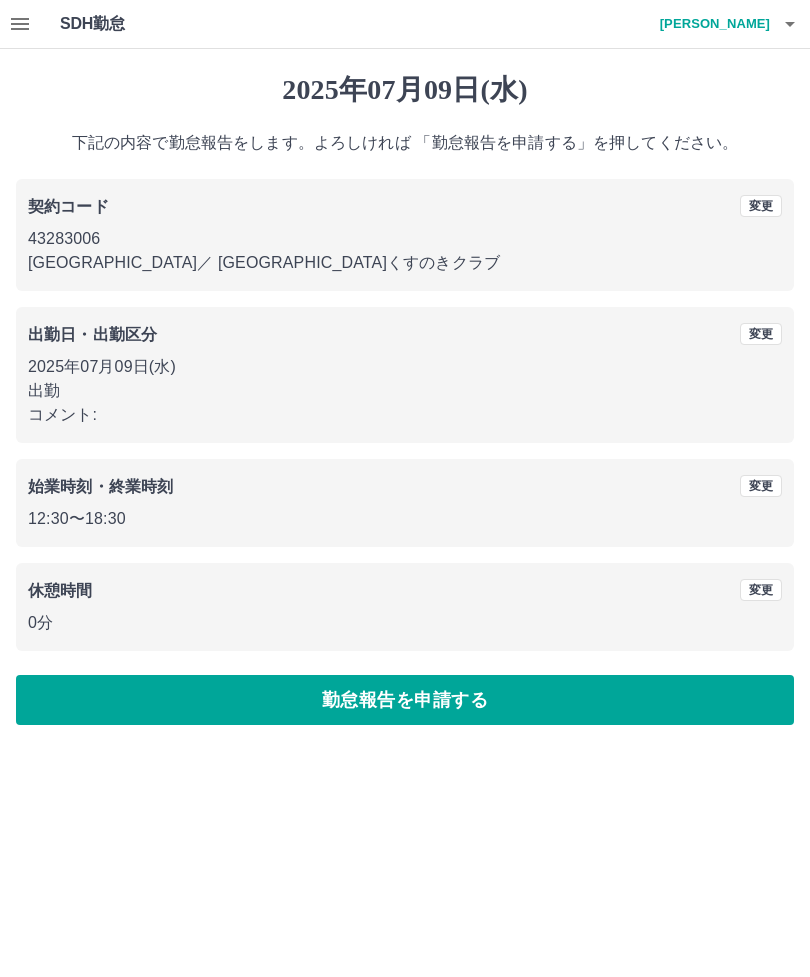 click on "勤怠報告を申請する" at bounding box center (405, 700) 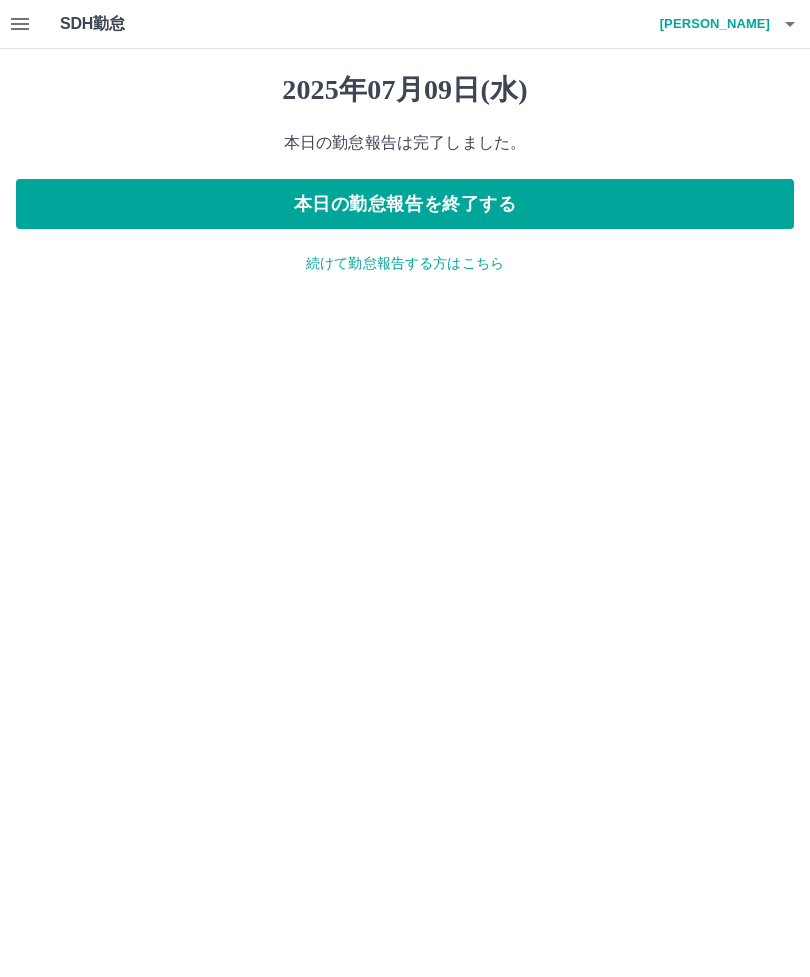 click on "続けて勤怠報告する方はこちら" at bounding box center [405, 263] 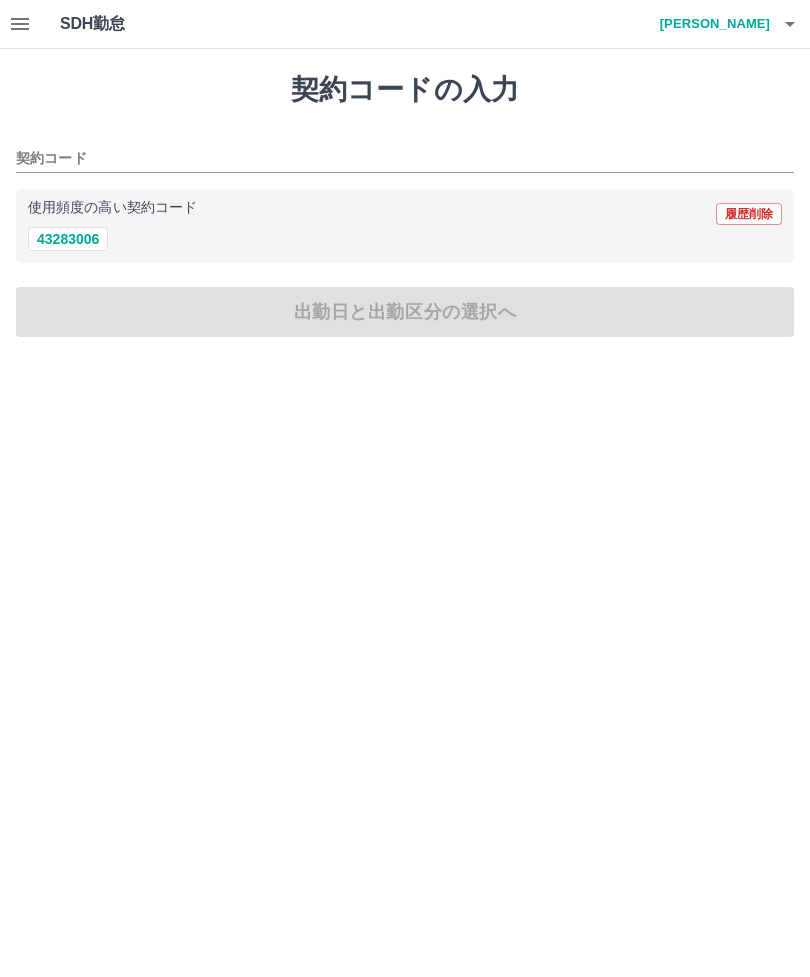 click on "43283006" at bounding box center (68, 239) 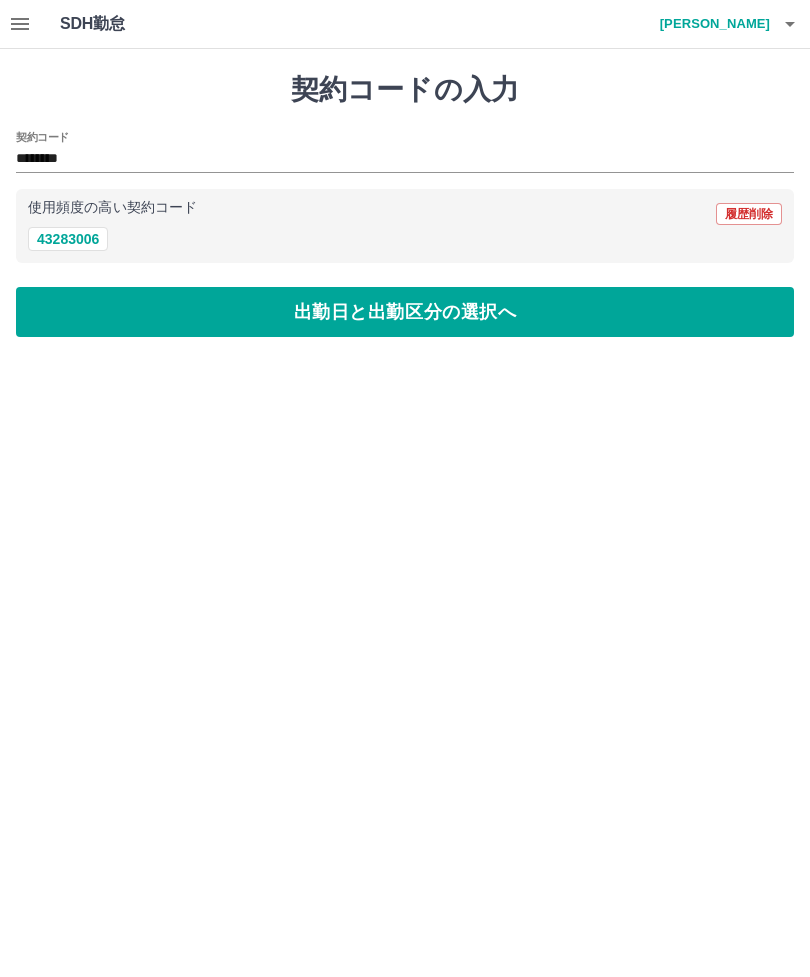 click on "出勤日と出勤区分の選択へ" at bounding box center [405, 312] 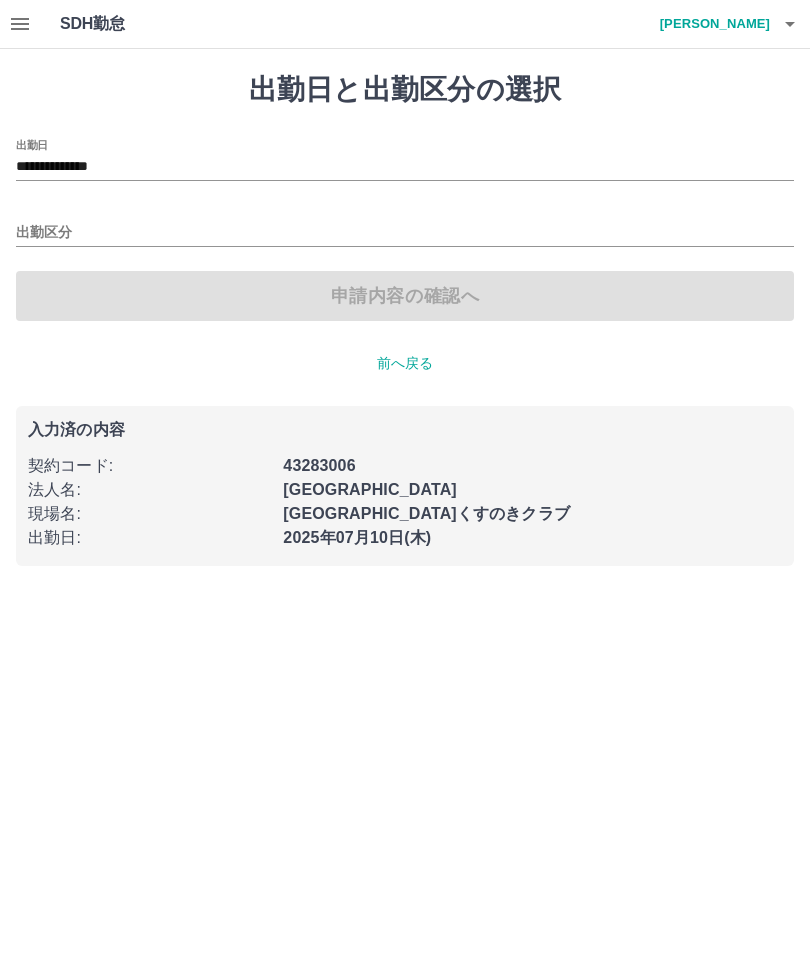 click on "出勤区分" at bounding box center (405, 233) 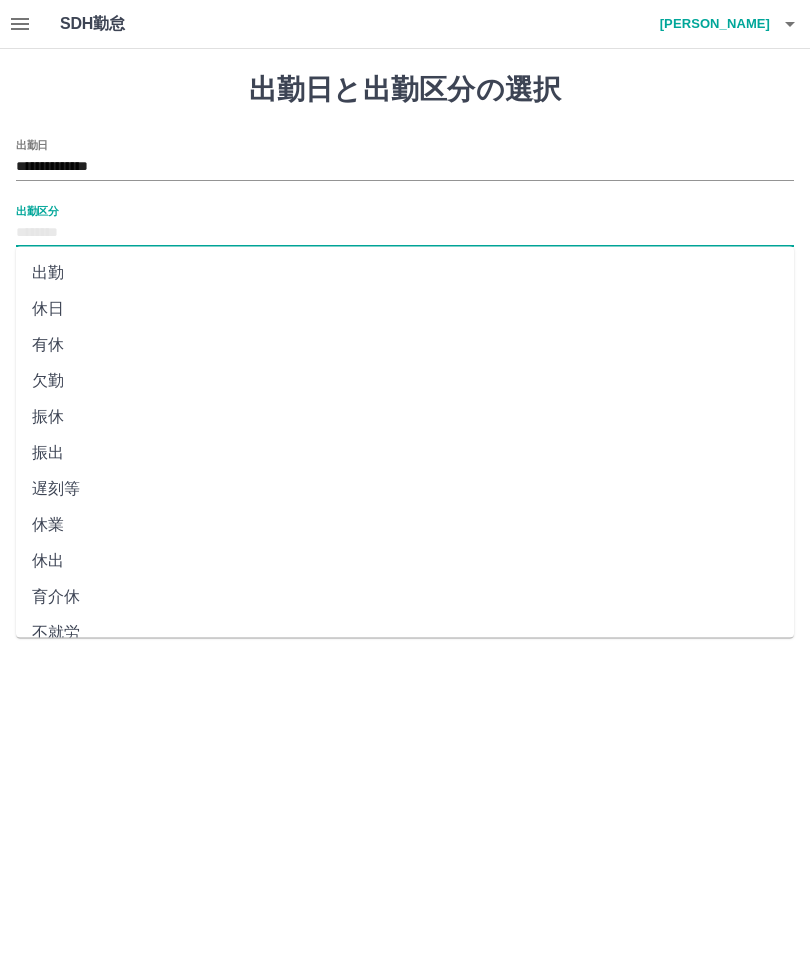 click on "出勤" at bounding box center (405, 273) 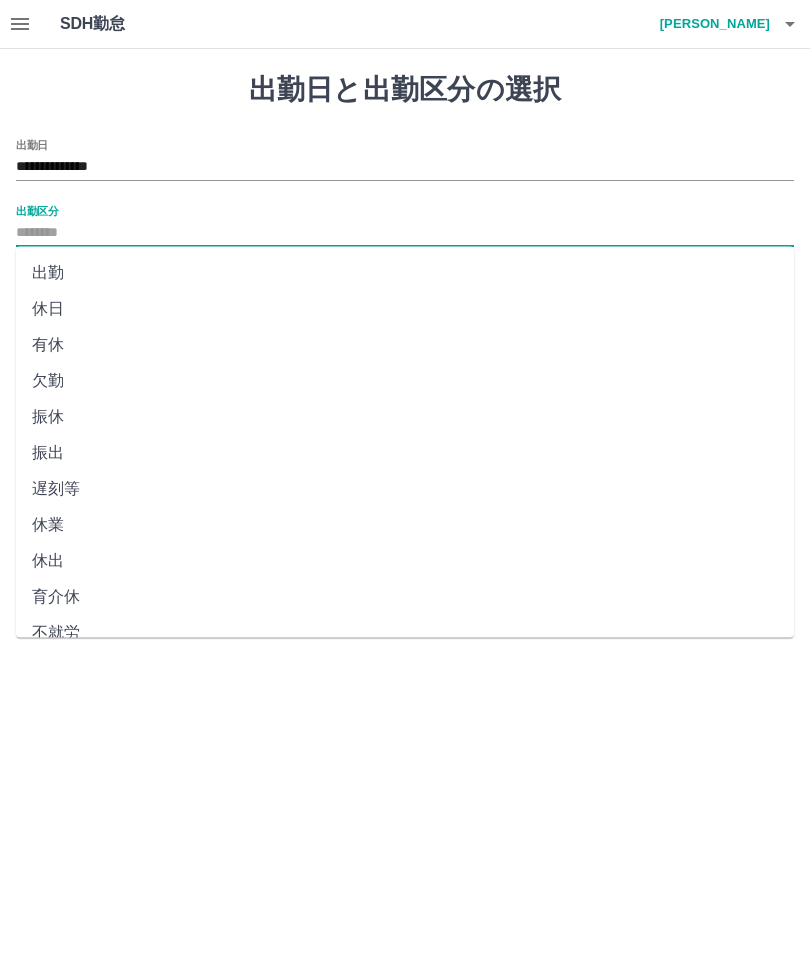 type on "**" 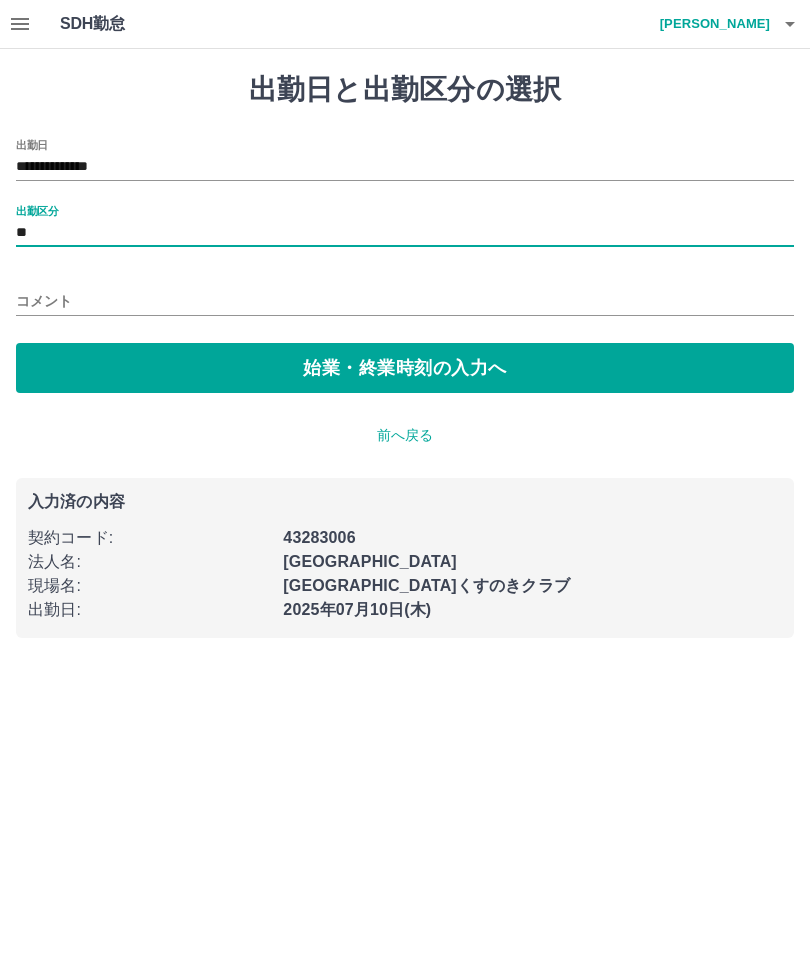 click on "始業・終業時刻の入力へ" at bounding box center [405, 368] 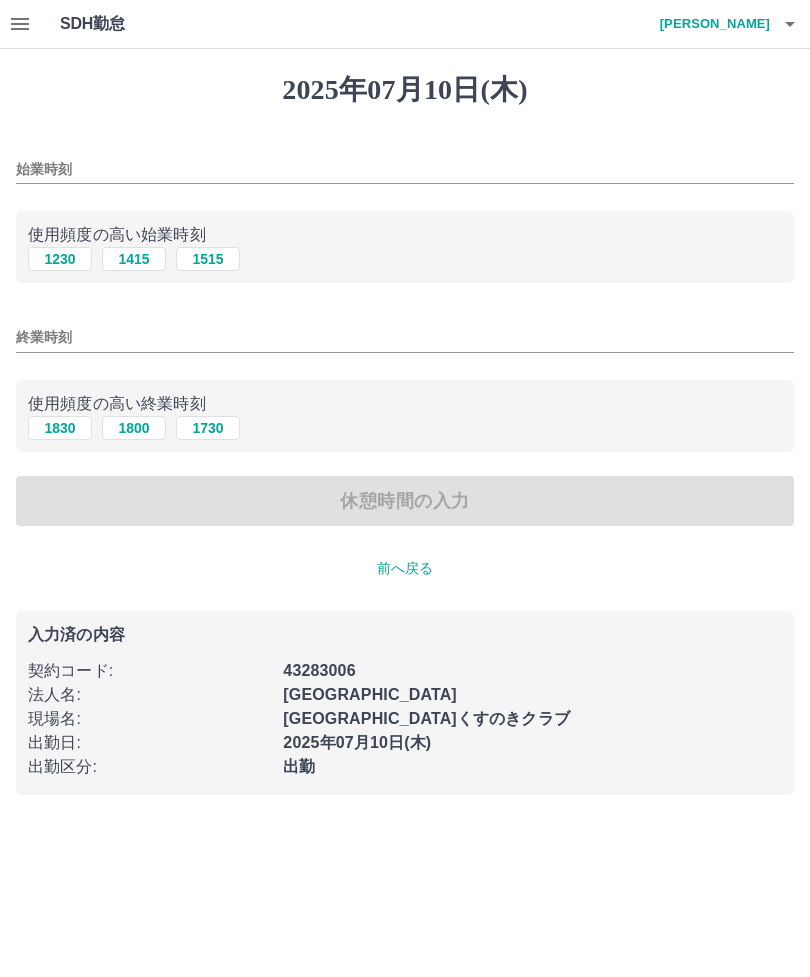 click on "1230" at bounding box center [60, 259] 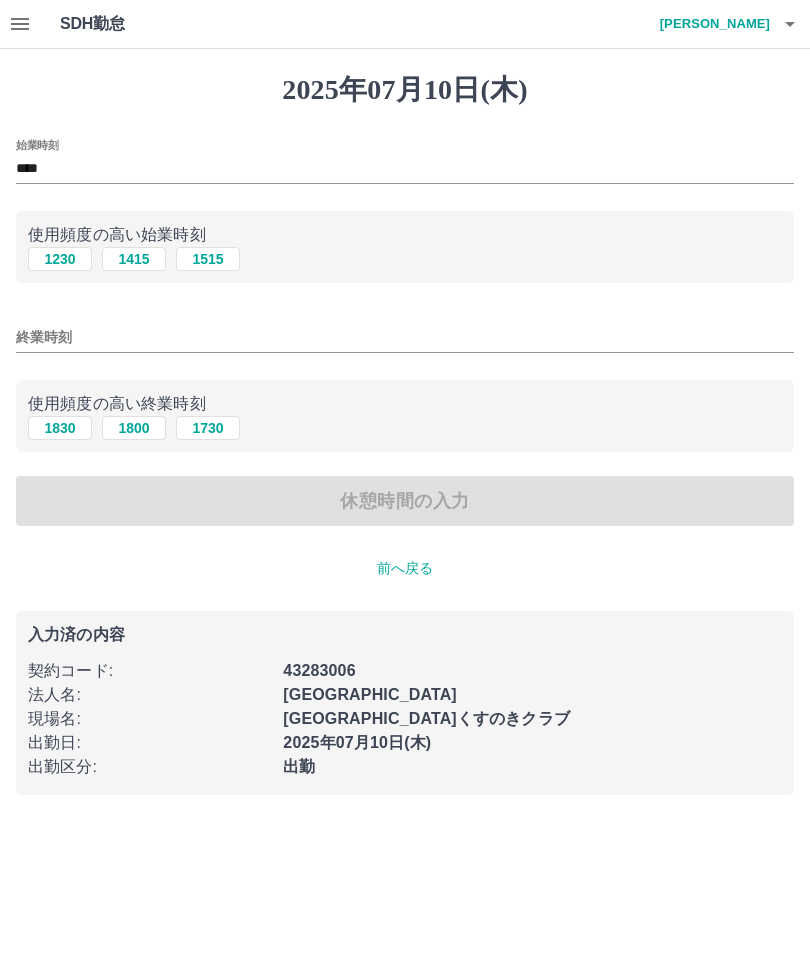 click on "1730" at bounding box center [208, 428] 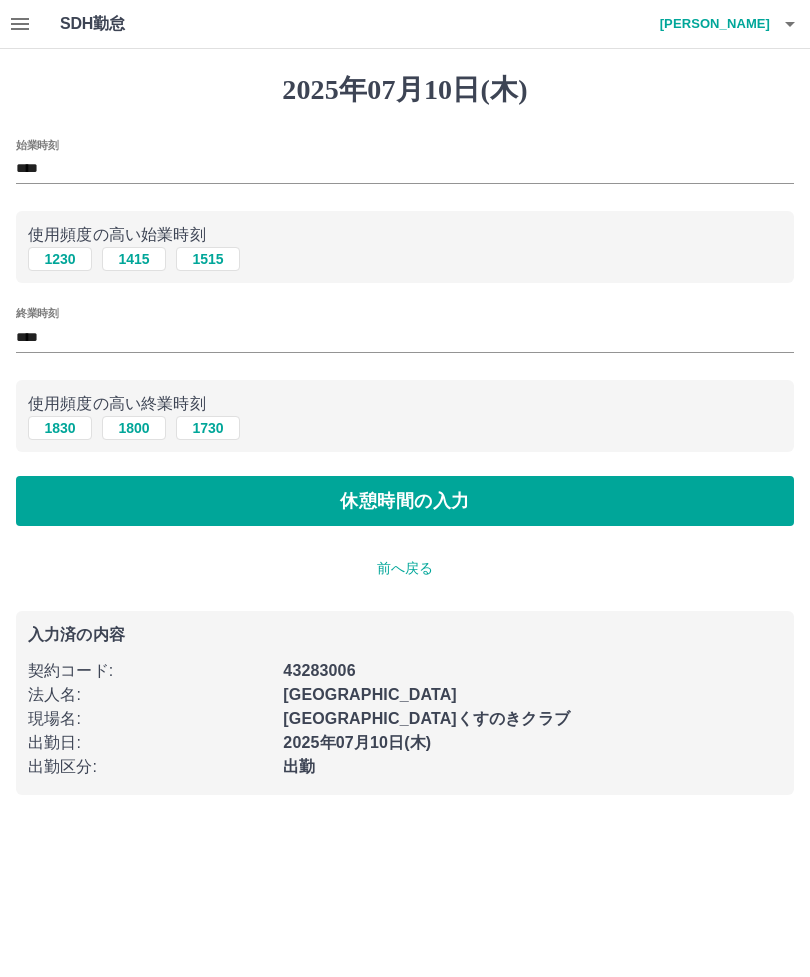 click on "休憩時間の入力" at bounding box center [405, 501] 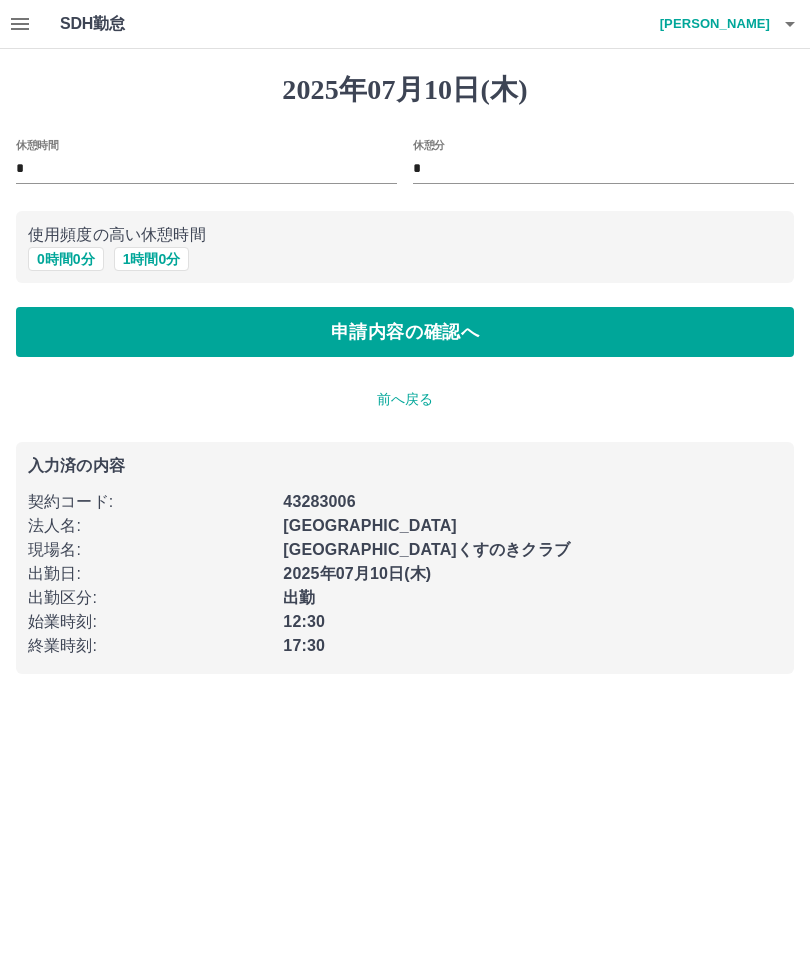 click on "0 時間 0 分" at bounding box center [66, 259] 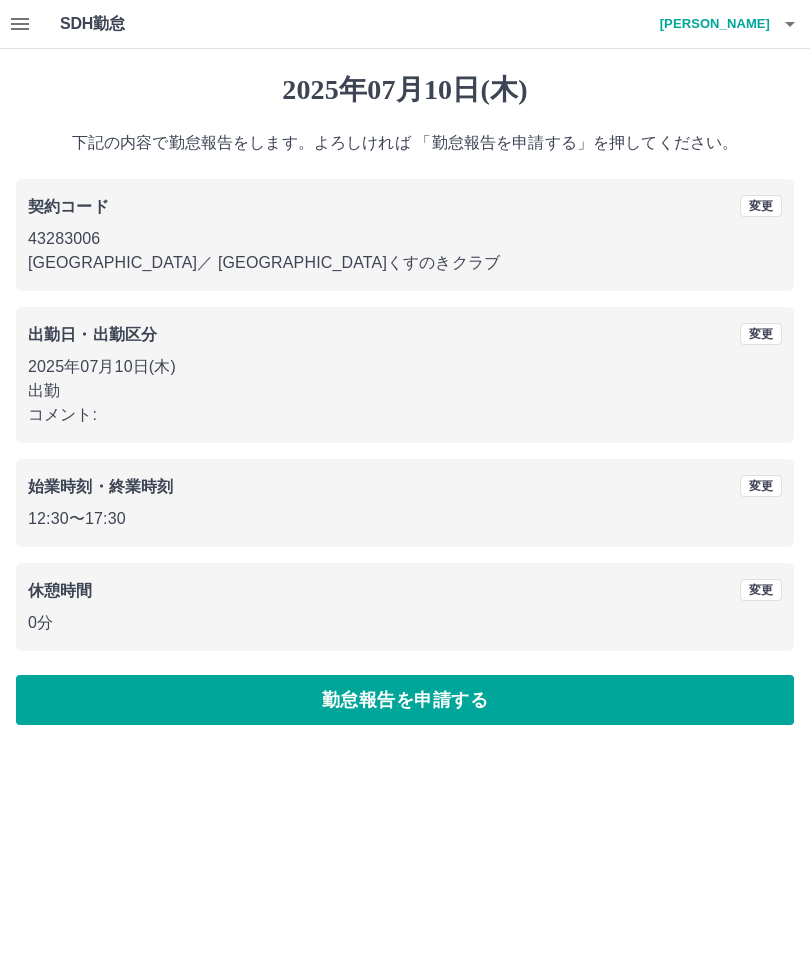 click on "勤怠報告を申請する" at bounding box center (405, 700) 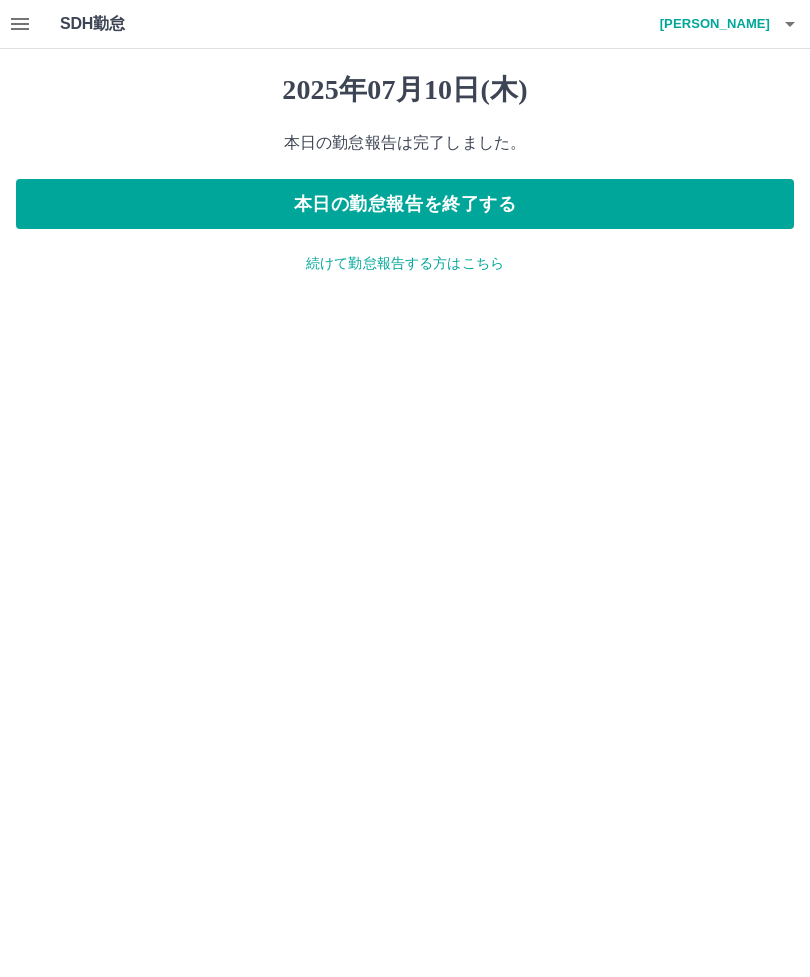 click on "日野　友子" at bounding box center [710, 24] 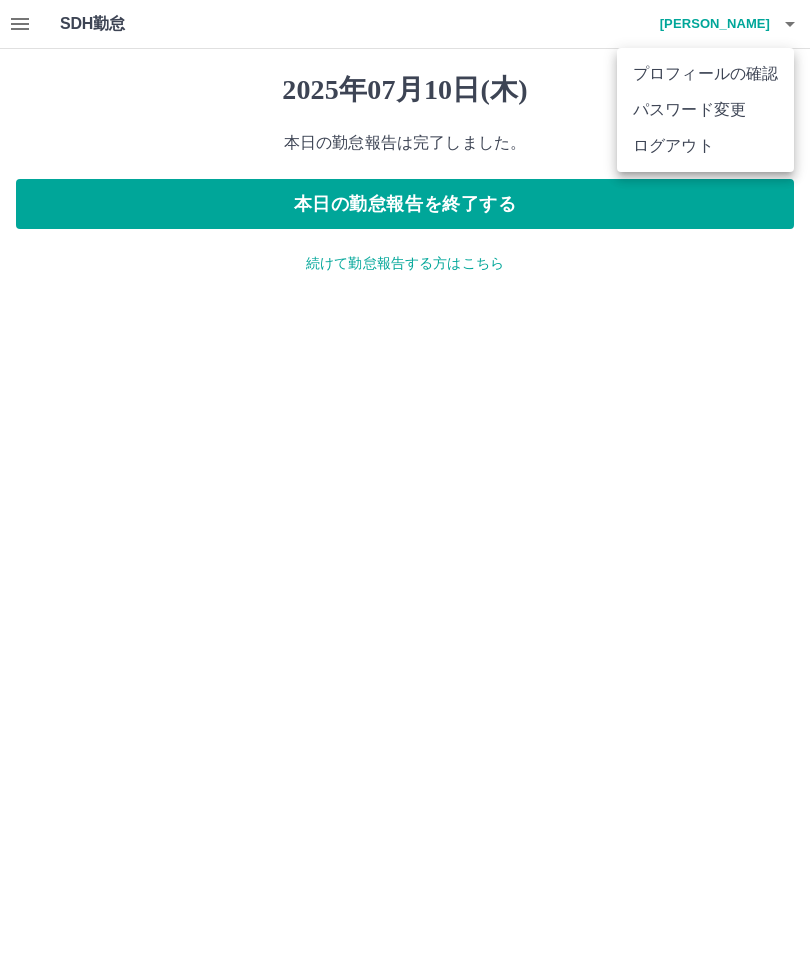 click on "ログアウト" at bounding box center [705, 146] 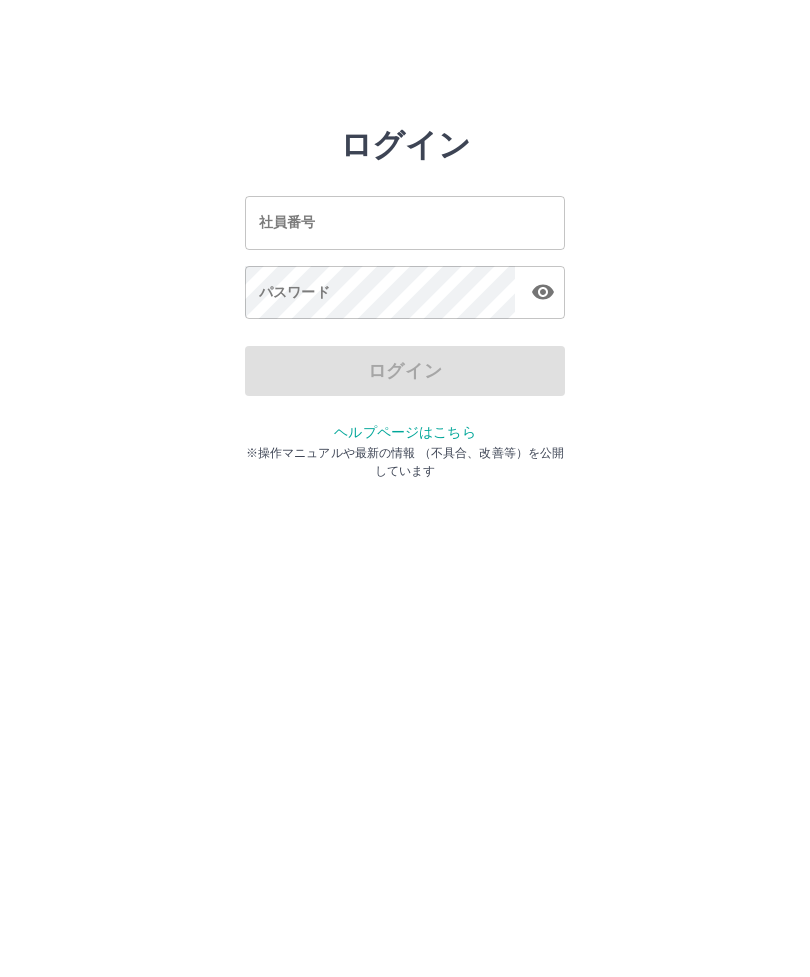scroll, scrollTop: 0, scrollLeft: 0, axis: both 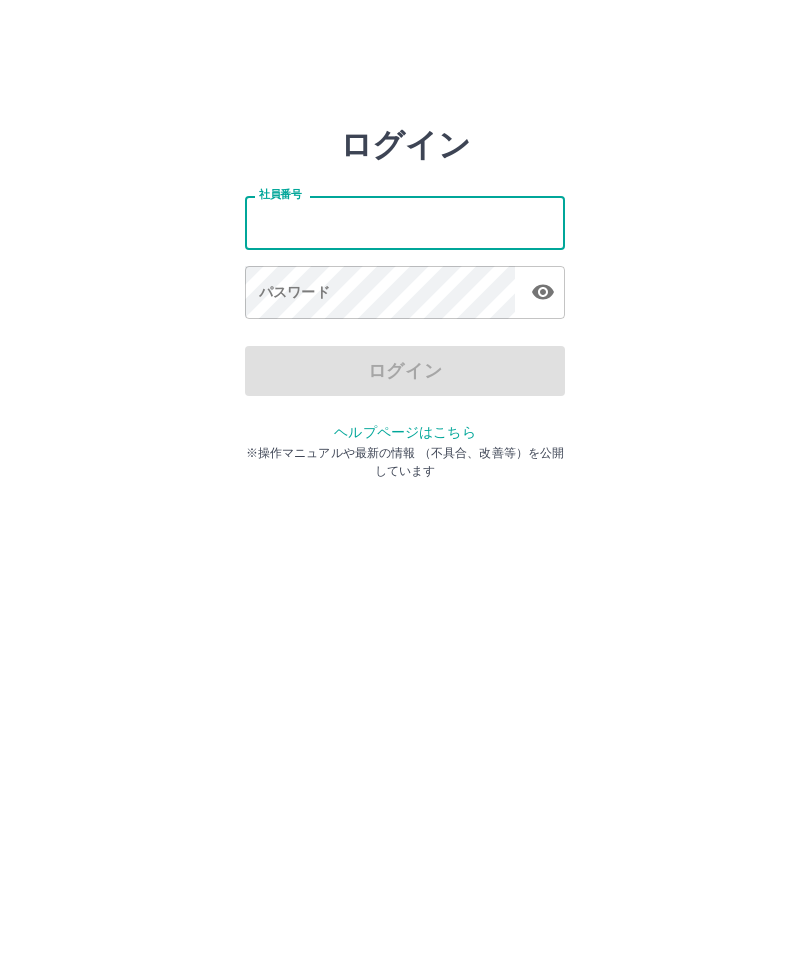 click on "社員番号" at bounding box center [405, 222] 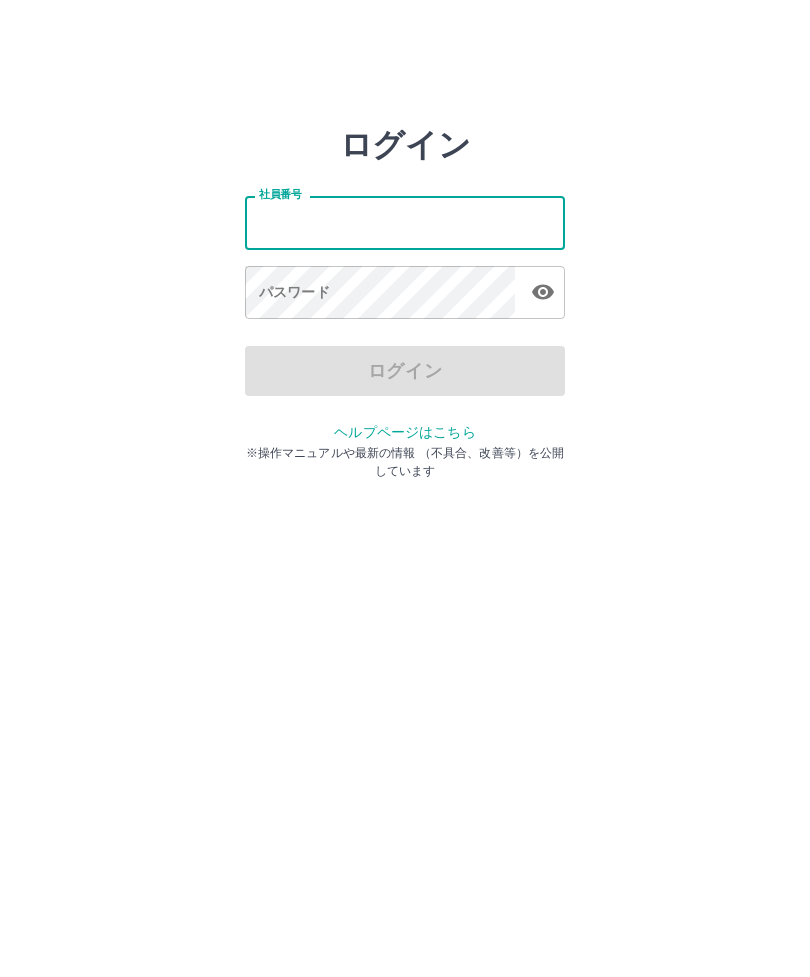 click on "社員番号" at bounding box center (405, 222) 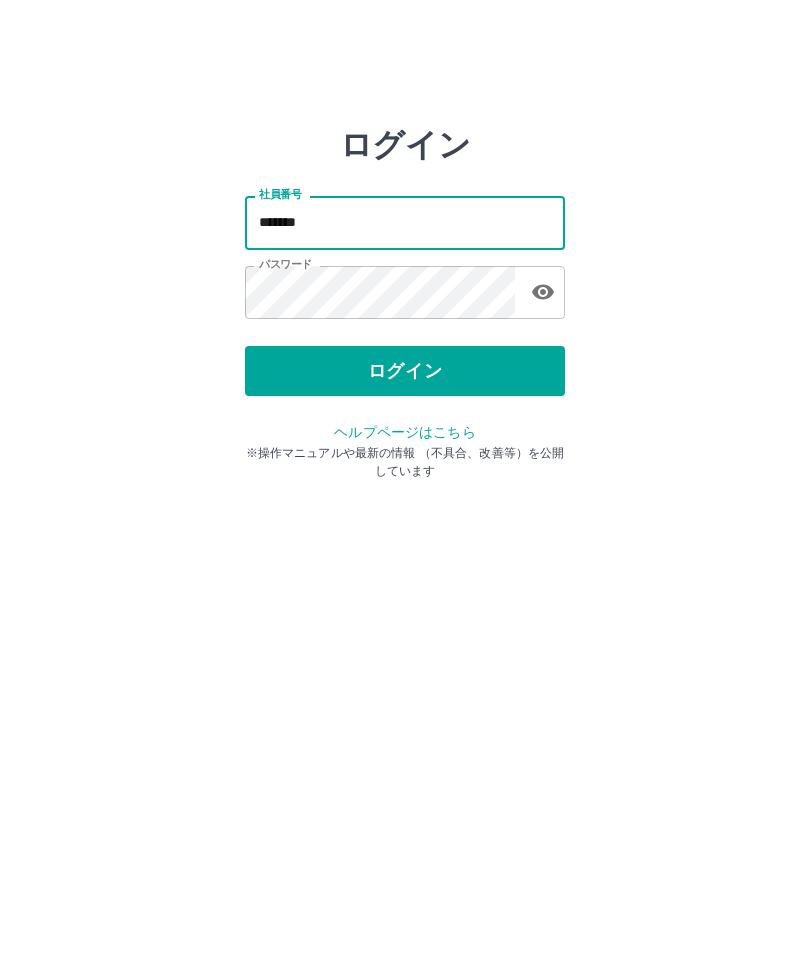 click on "*******" at bounding box center (405, 222) 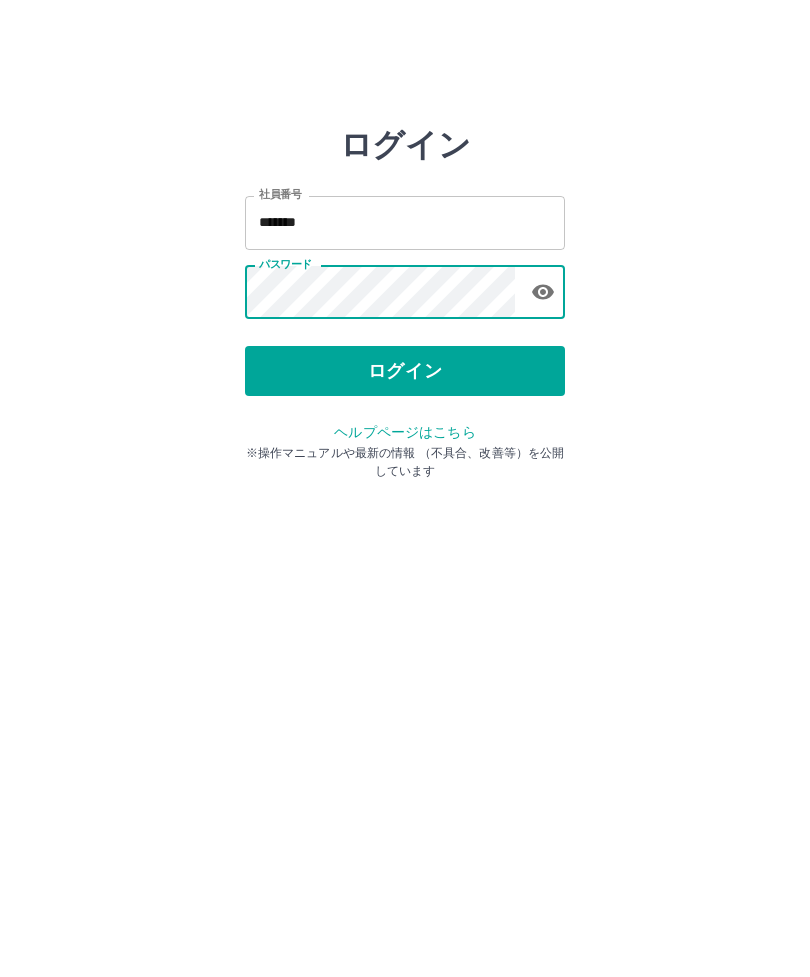 click on "ログイン 社員番号 ******* 社員番号 パスワード パスワード ログイン ヘルプページはこちら ※操作マニュアルや最新の情報 （不具合、改善等）を公開しています" at bounding box center (405, 223) 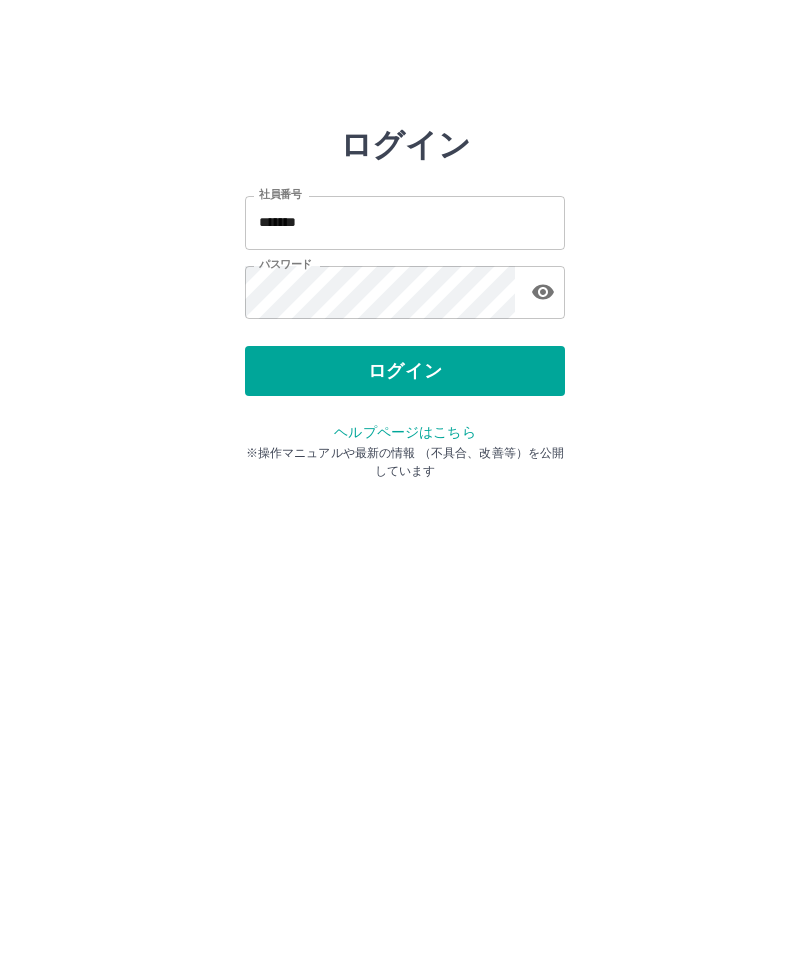 click on "ログイン 社員番号 ******* 社員番号 パスワード パスワード ログイン ヘルプページはこちら ※操作マニュアルや最新の情報 （不具合、改善等）を公開しています" at bounding box center (405, 223) 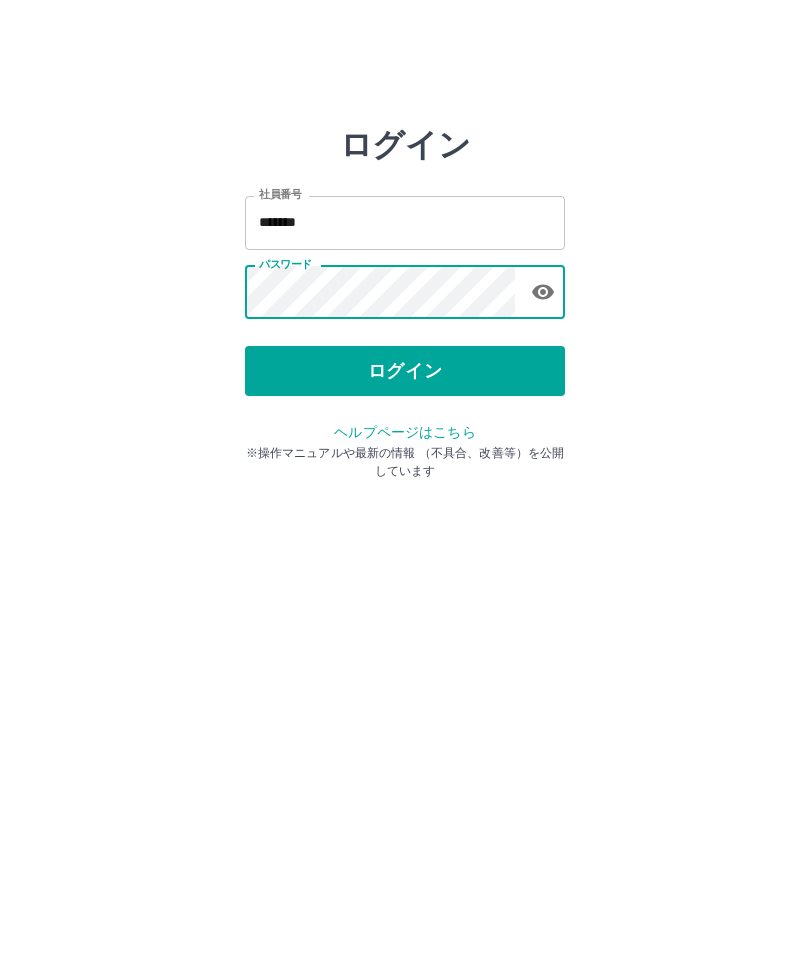 click on "*******" at bounding box center [405, 222] 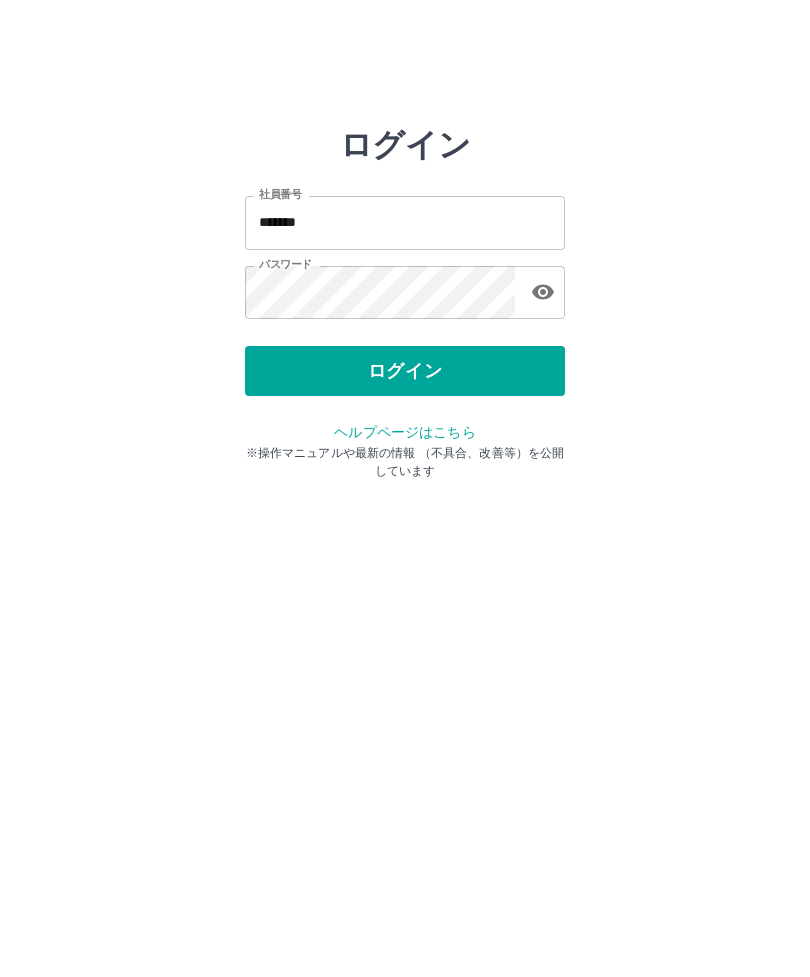 click on "ログイン" at bounding box center [405, 371] 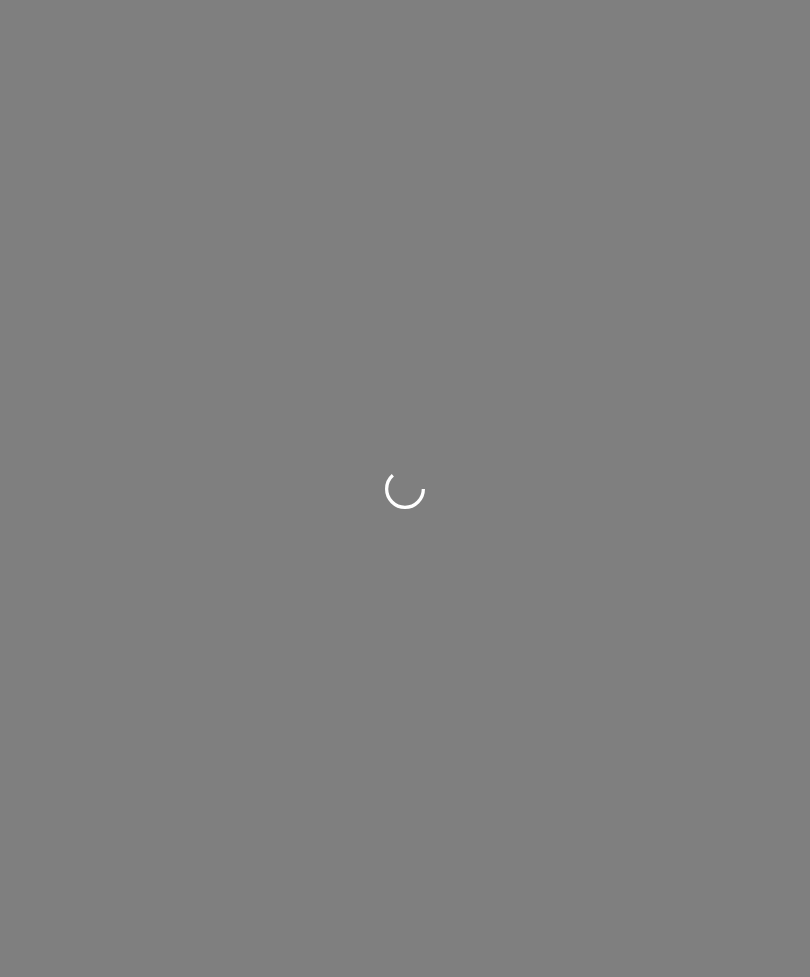 scroll, scrollTop: 0, scrollLeft: 0, axis: both 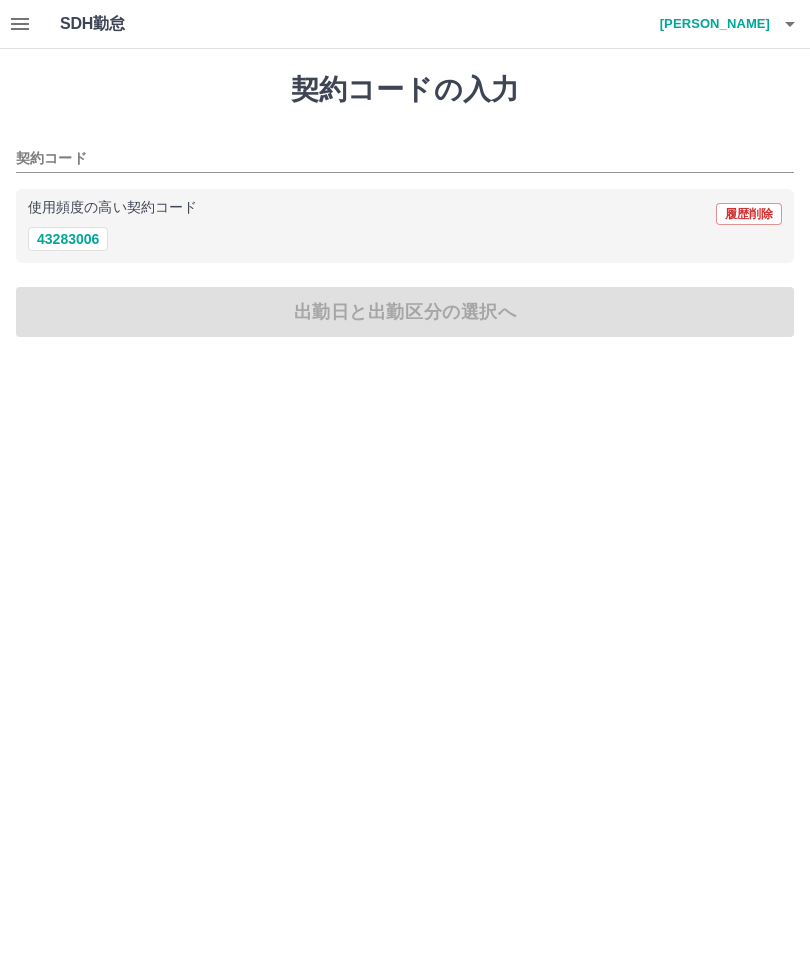 click on "43283006" at bounding box center [68, 239] 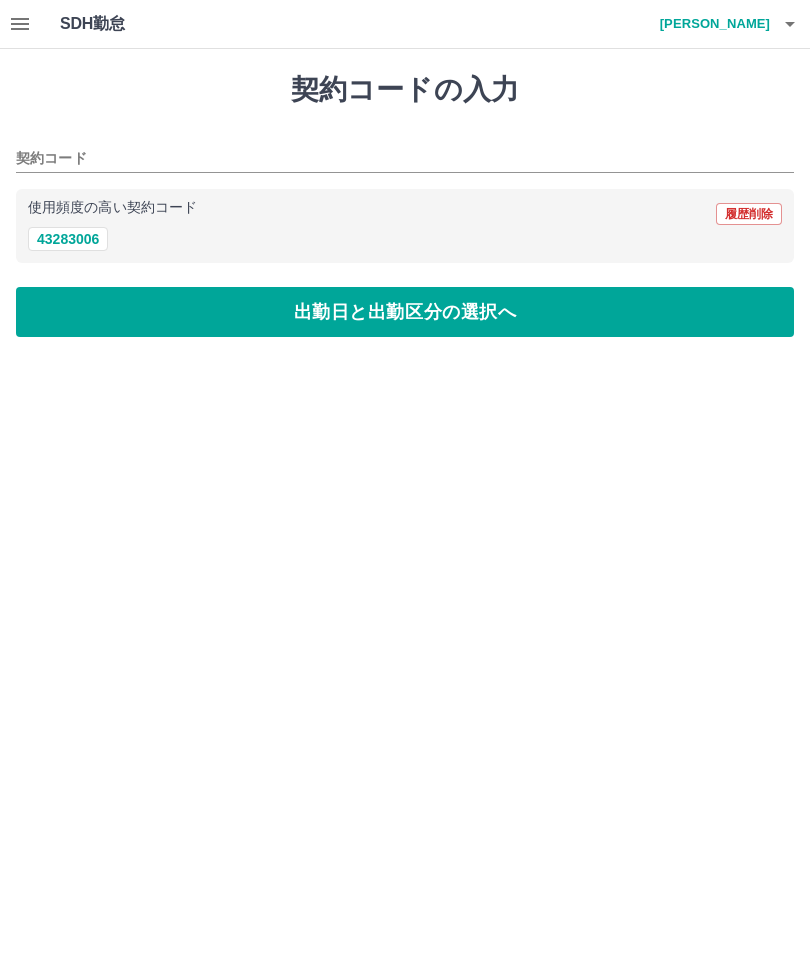 type on "********" 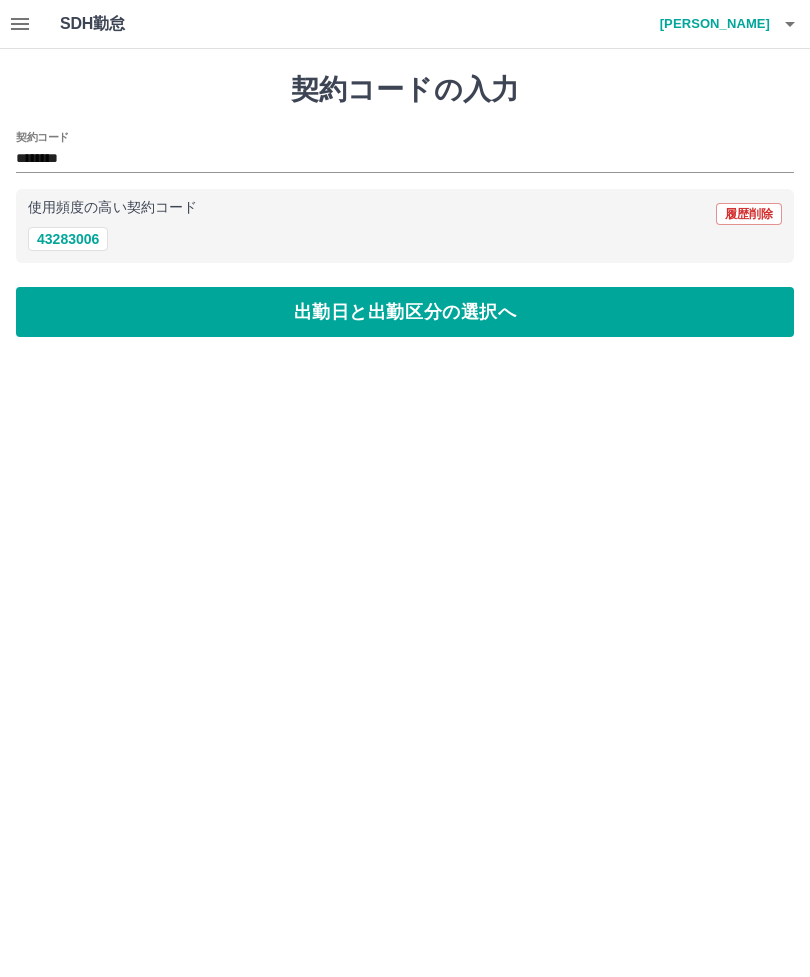 click on "出勤日と出勤区分の選択へ" at bounding box center [405, 312] 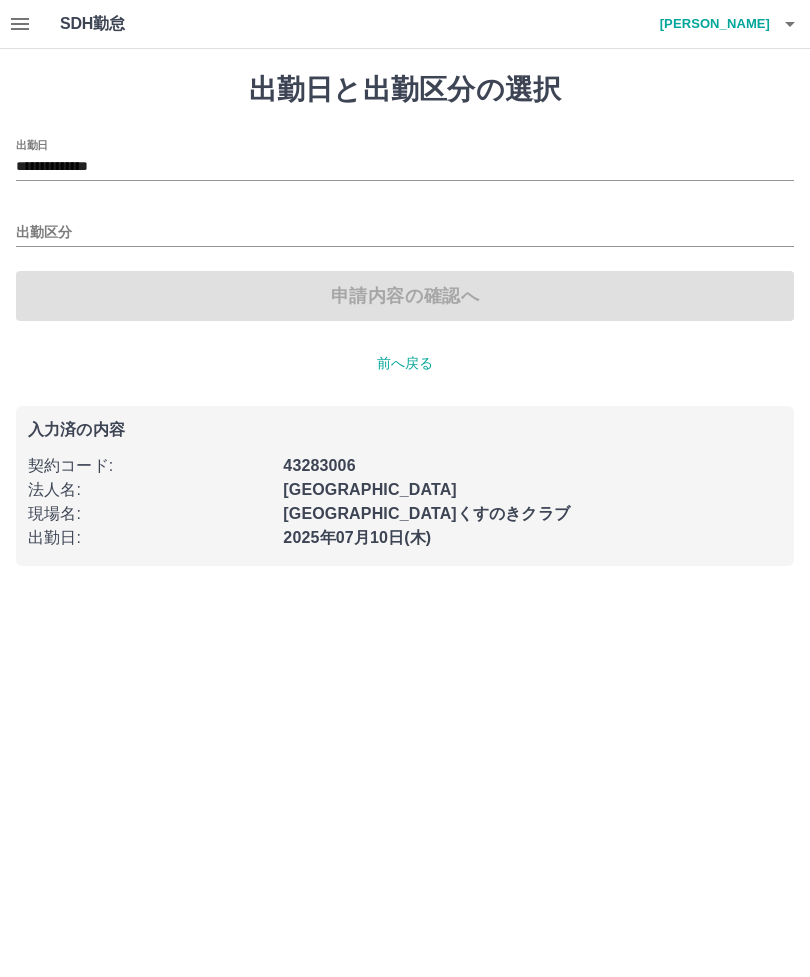 click on "出勤区分" at bounding box center [405, 233] 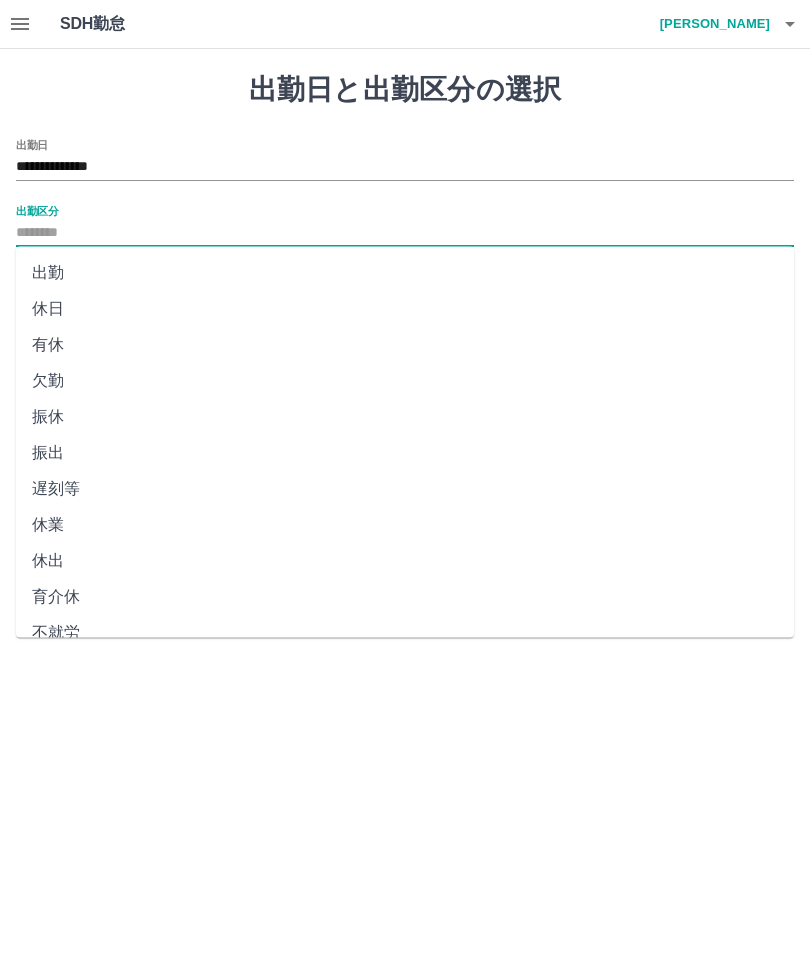 click on "出勤" at bounding box center (405, 273) 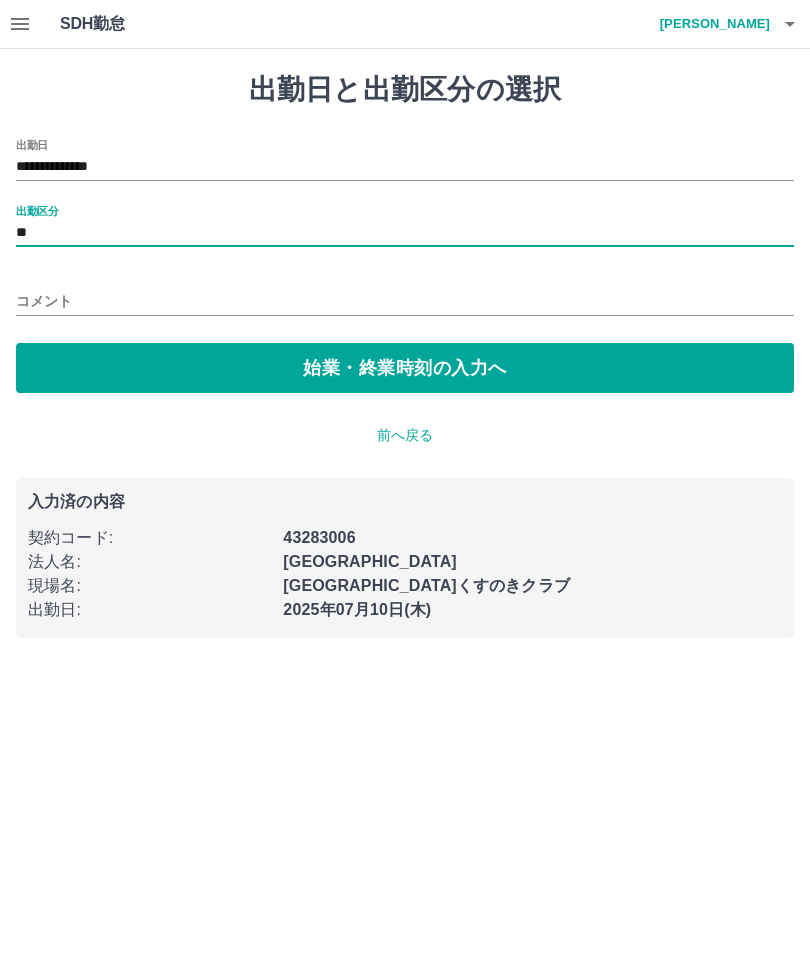 click on "始業・終業時刻の入力へ" at bounding box center (405, 368) 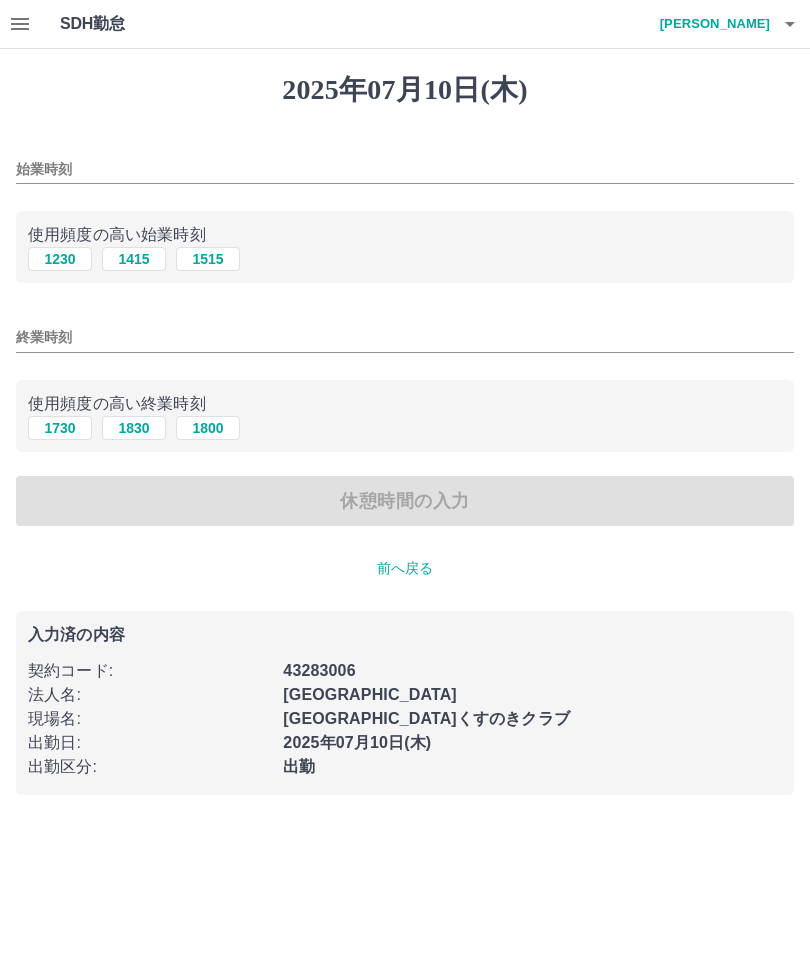 click on "1230" at bounding box center (60, 259) 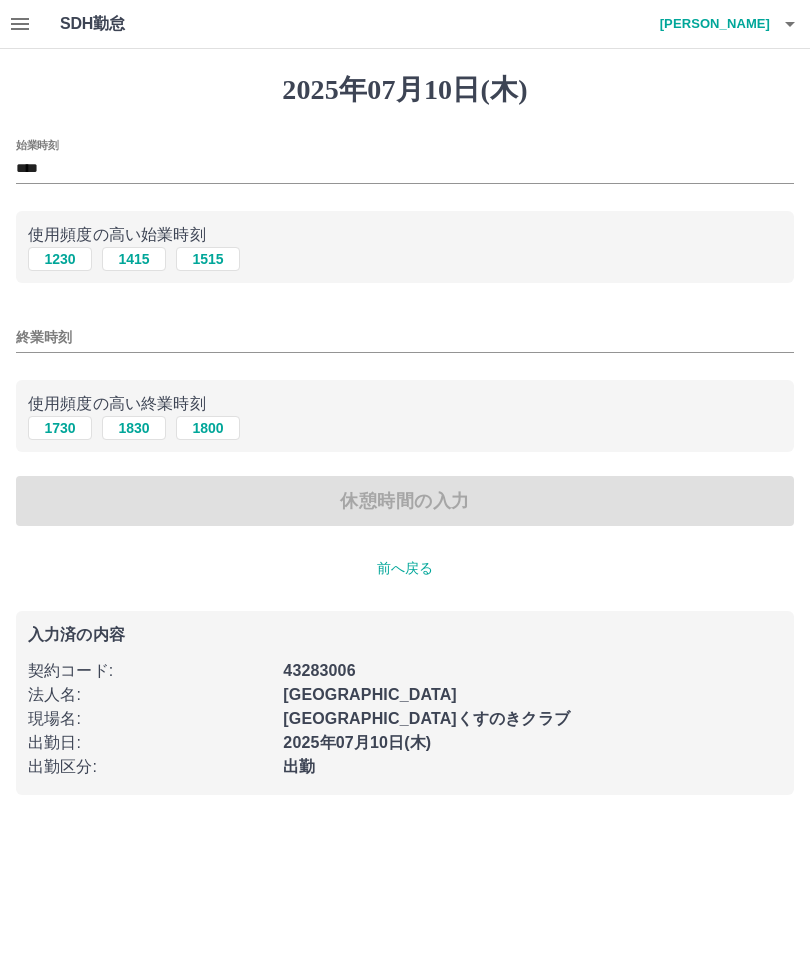 click on "使用頻度の高い終業時刻" at bounding box center (405, 404) 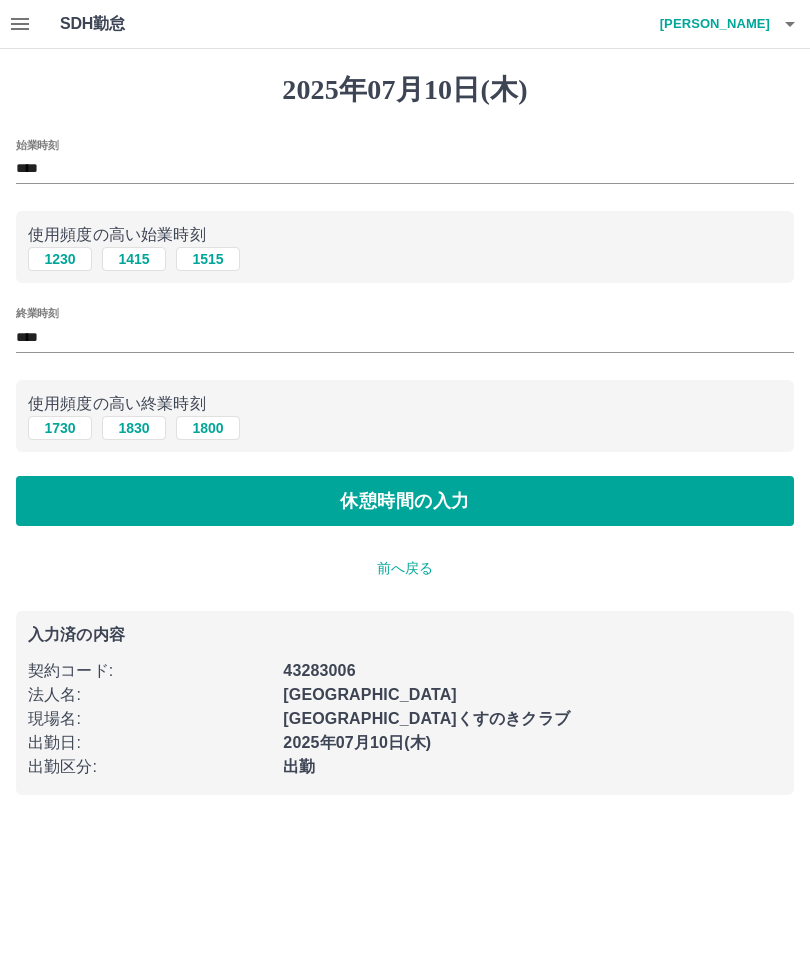 click on "休憩時間の入力" at bounding box center [405, 501] 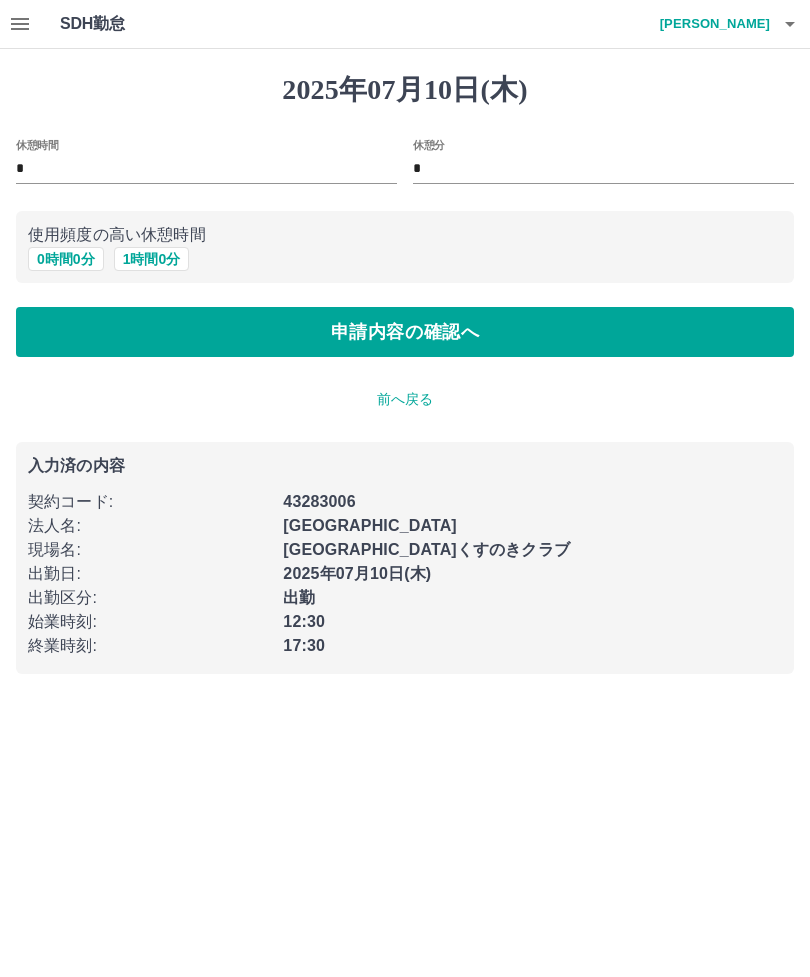 click on "申請内容の確認へ" at bounding box center (405, 332) 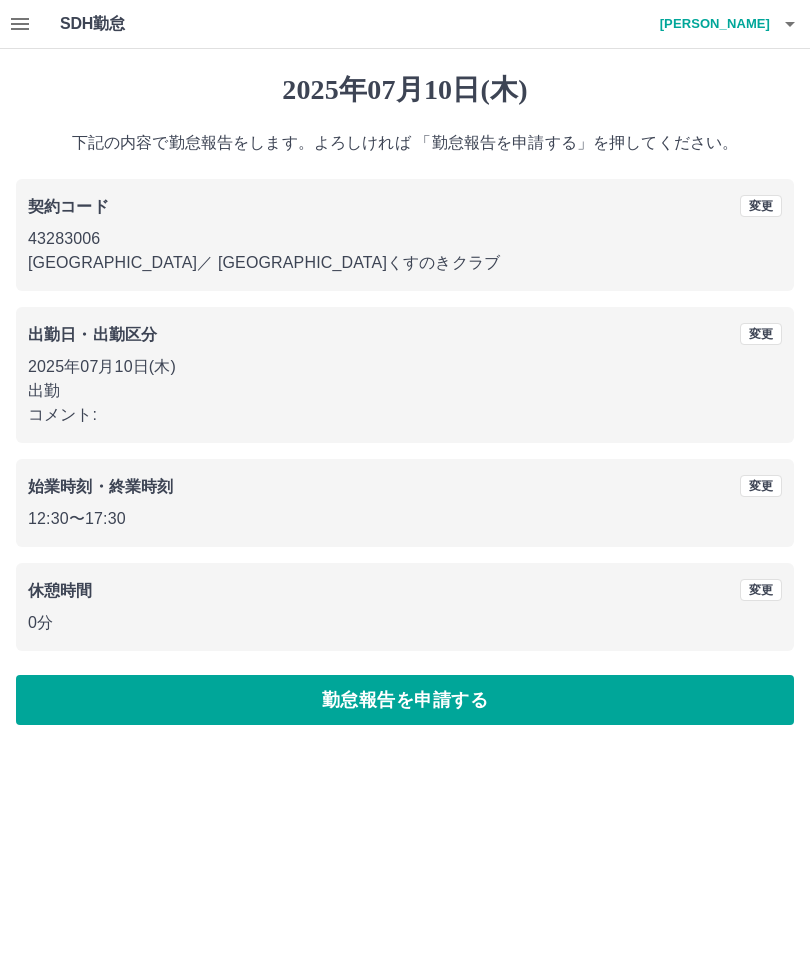 click on "勤怠報告を申請する" at bounding box center (405, 700) 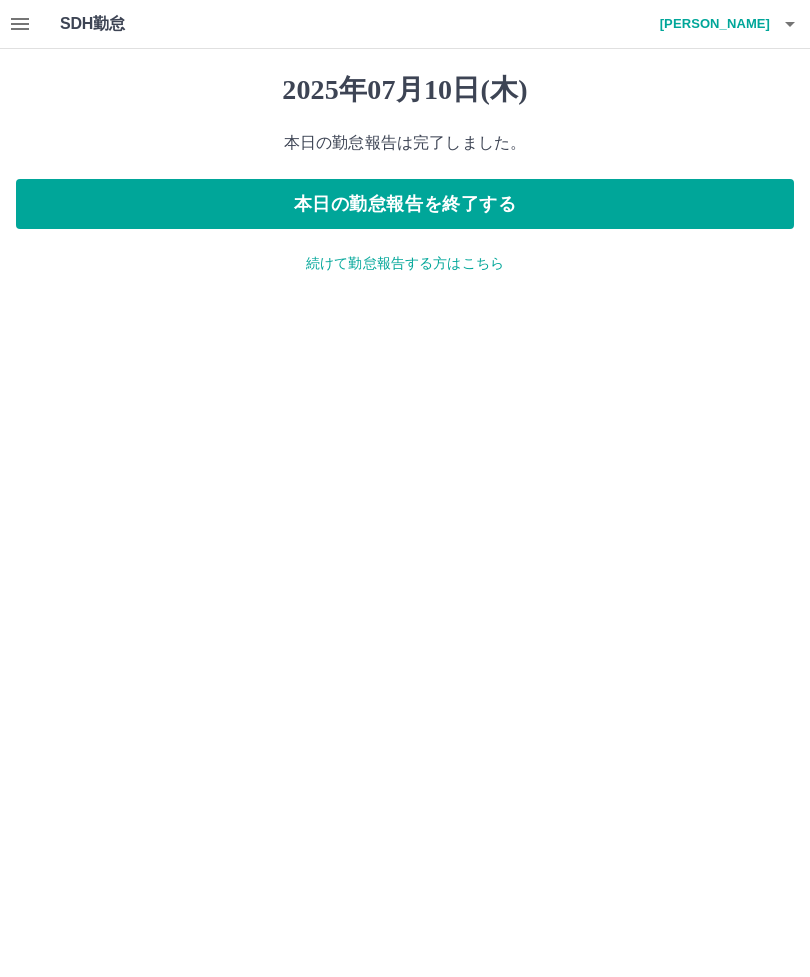 click at bounding box center [20, 24] 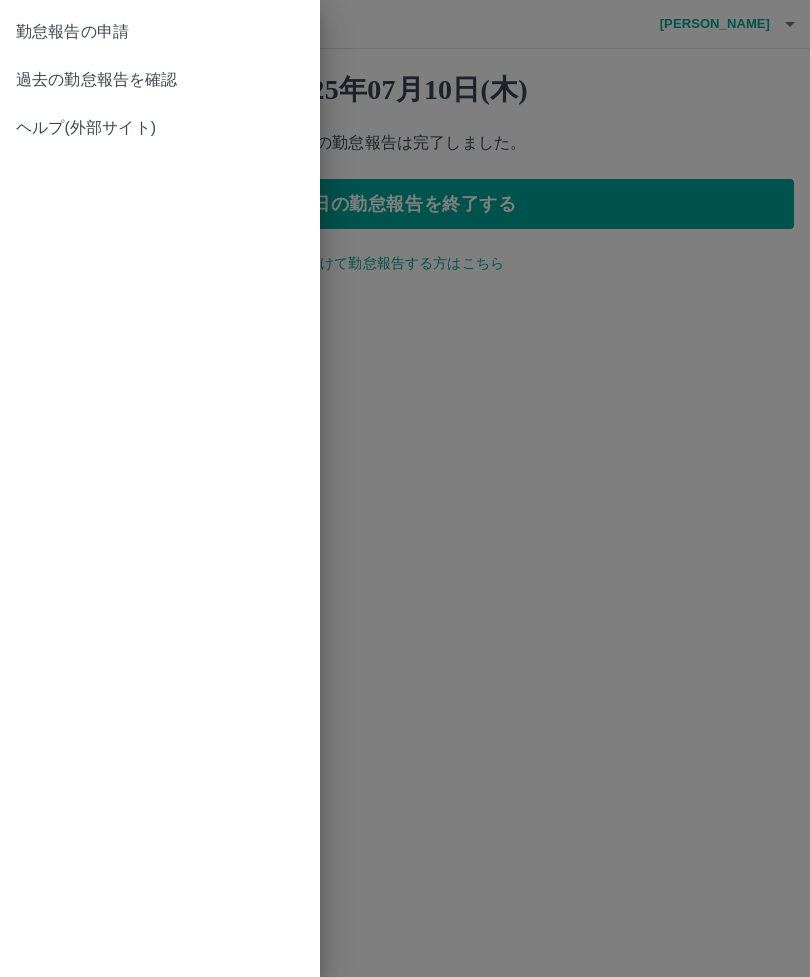 click on "勤怠報告の申請" at bounding box center [160, 32] 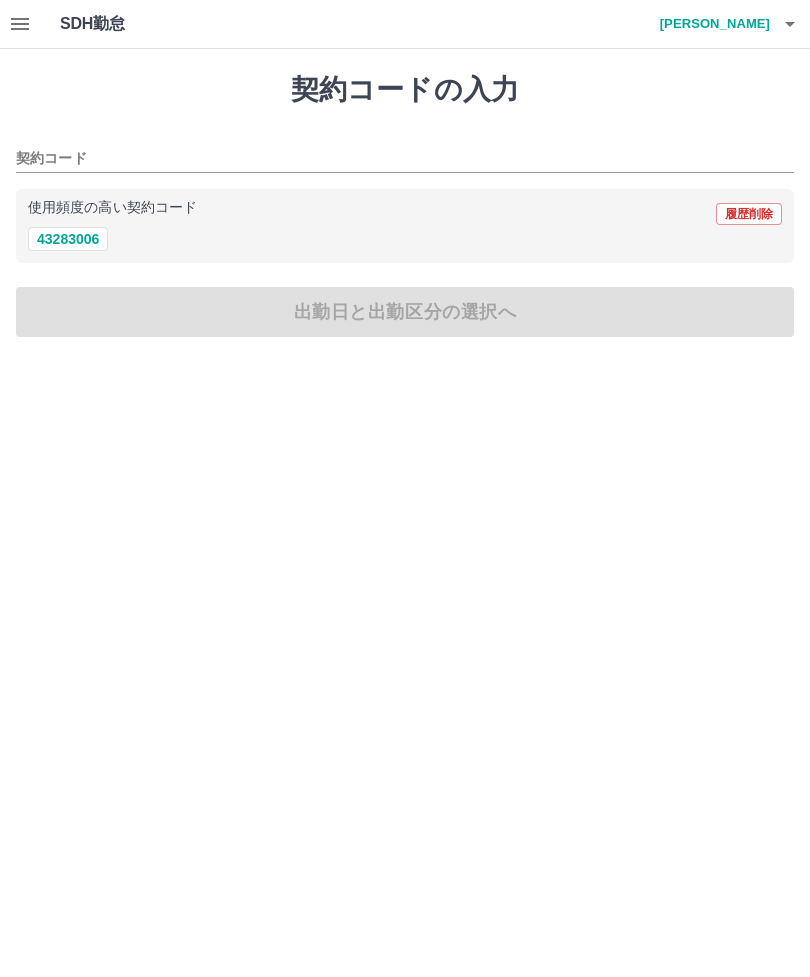 click 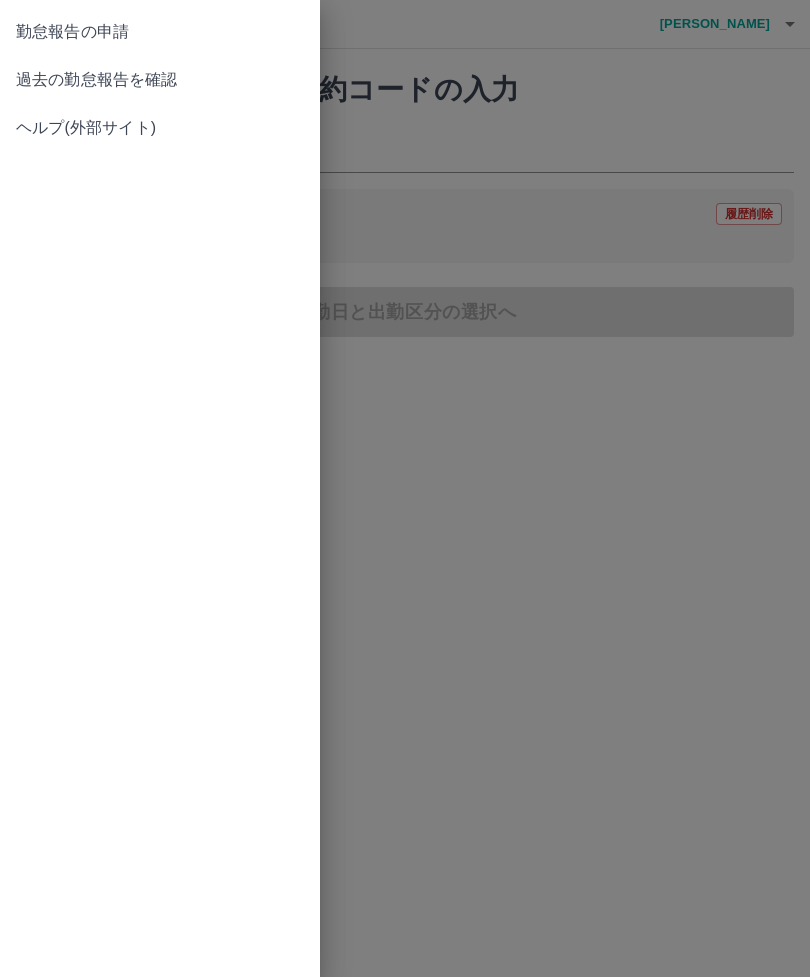 click on "過去の勤怠報告を確認" at bounding box center (160, 80) 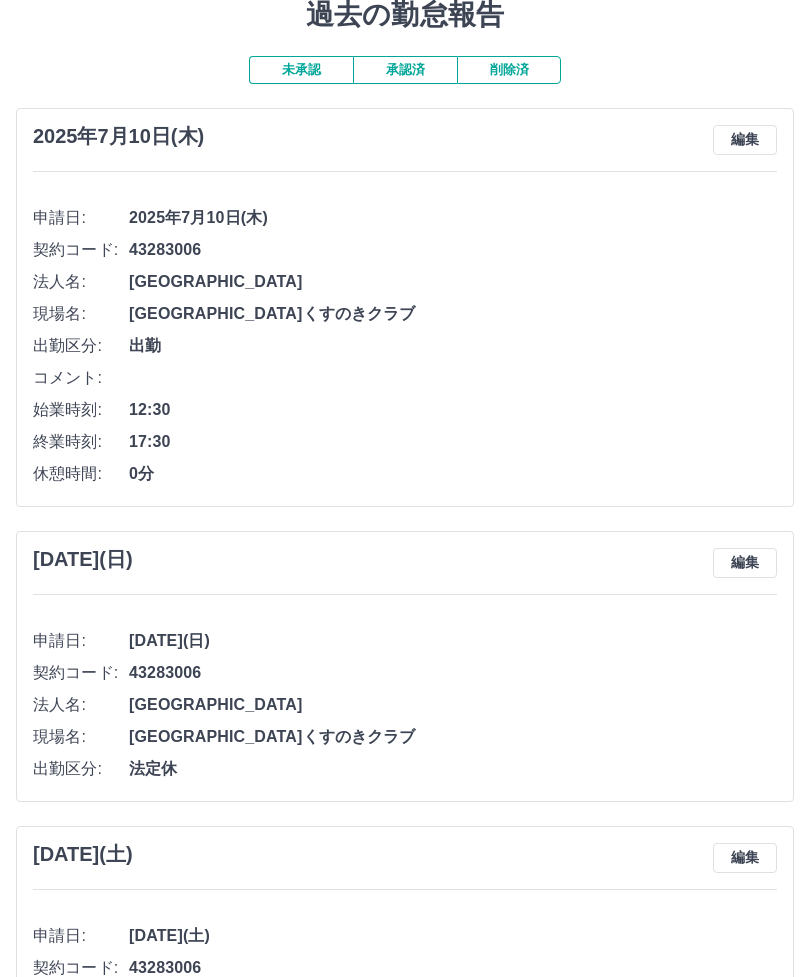 scroll, scrollTop: 75, scrollLeft: 0, axis: vertical 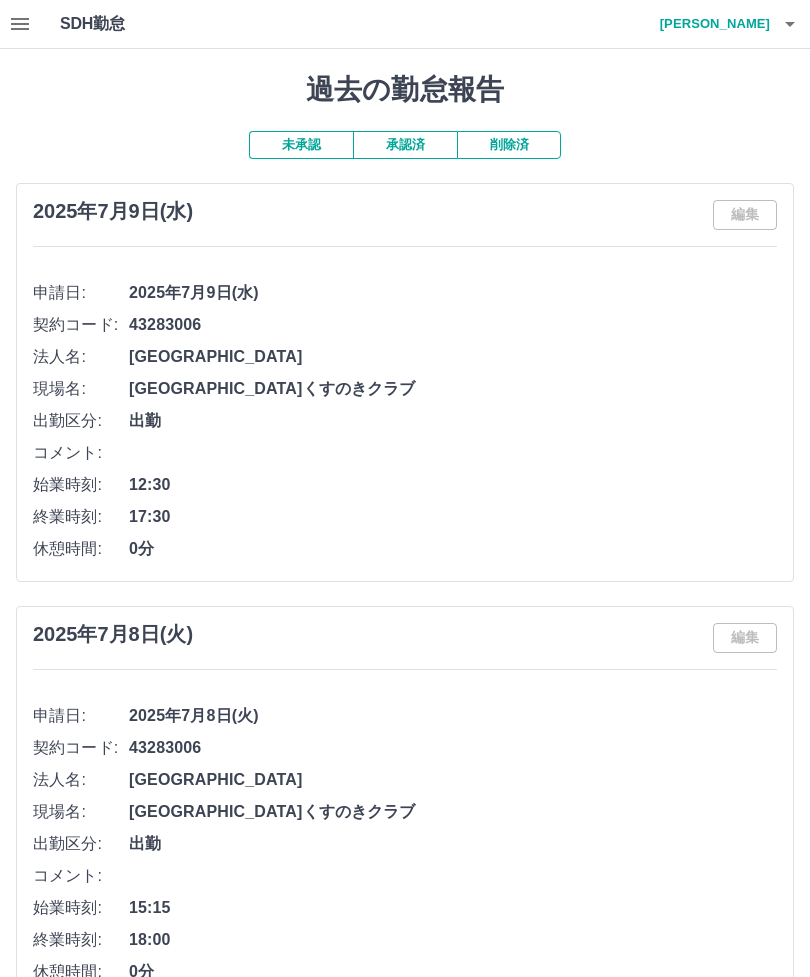 click on "未承認" at bounding box center (301, 145) 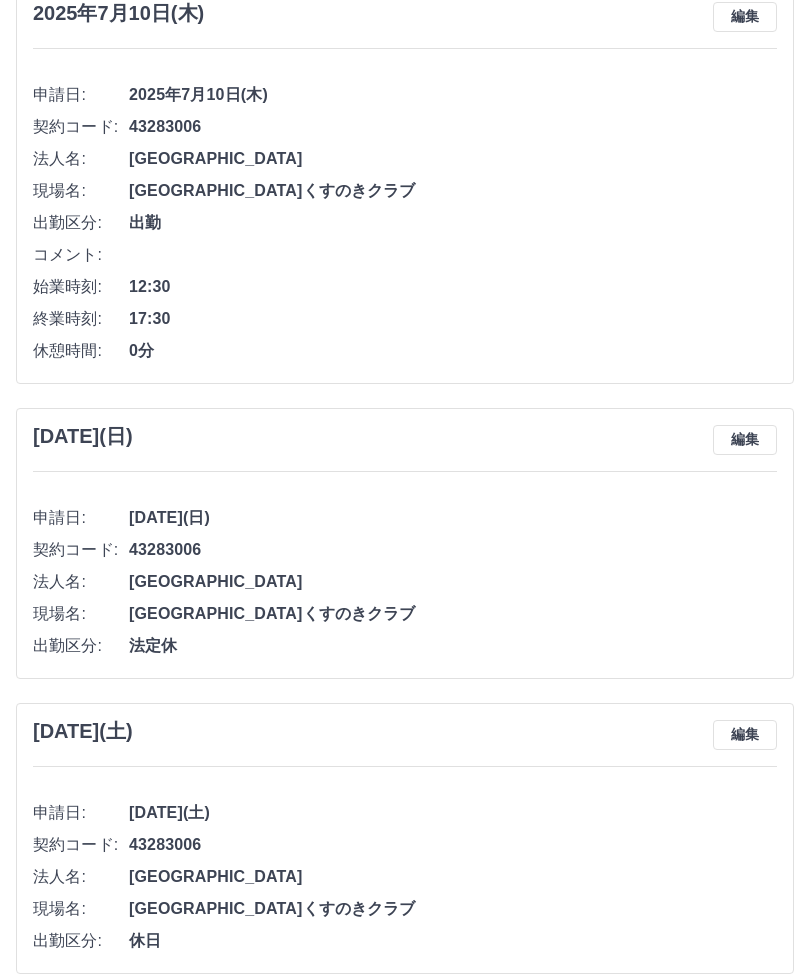 scroll, scrollTop: 0, scrollLeft: 0, axis: both 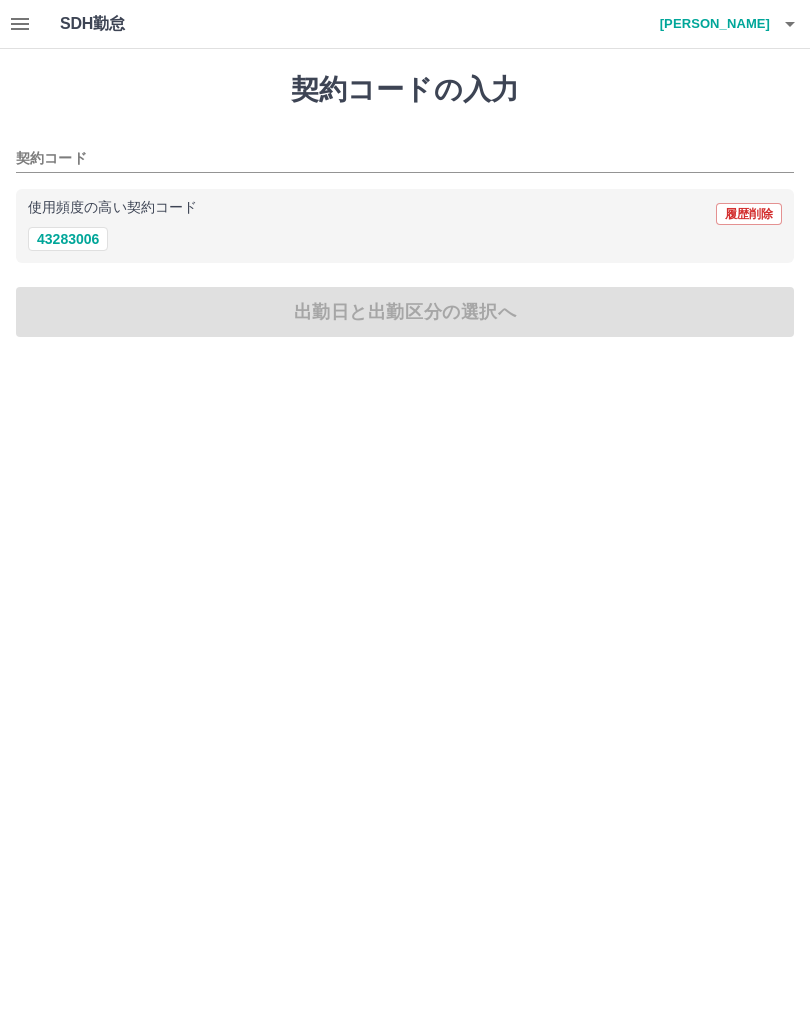 click 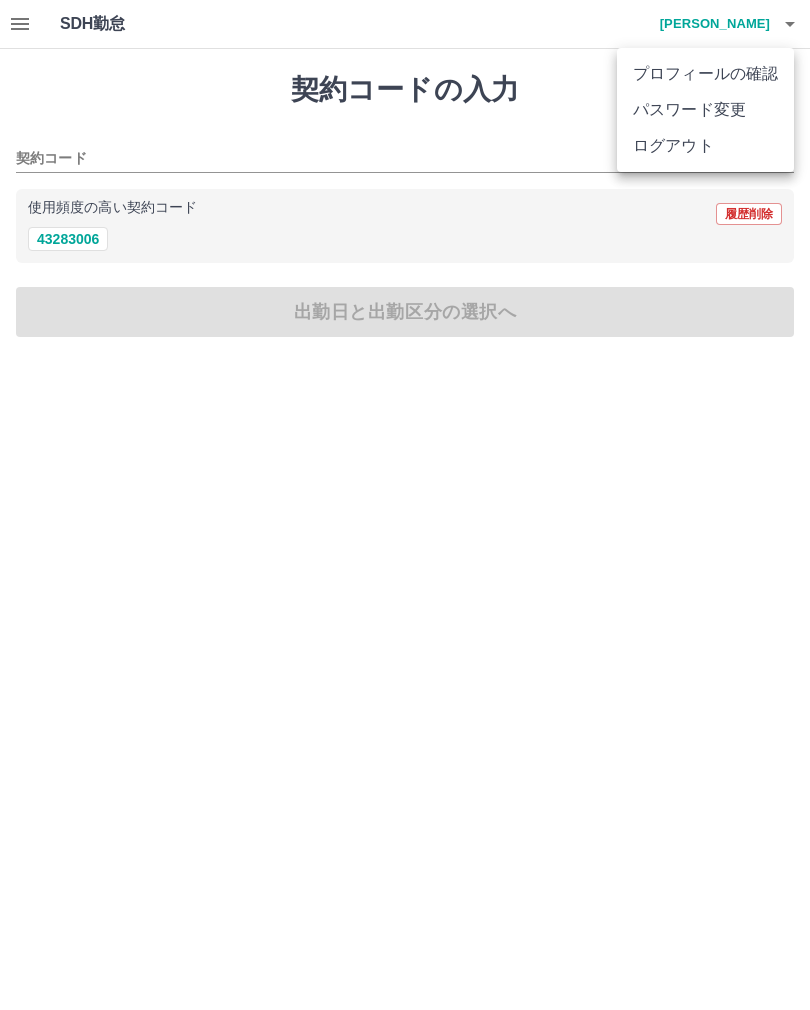 click on "ログアウト" at bounding box center (705, 146) 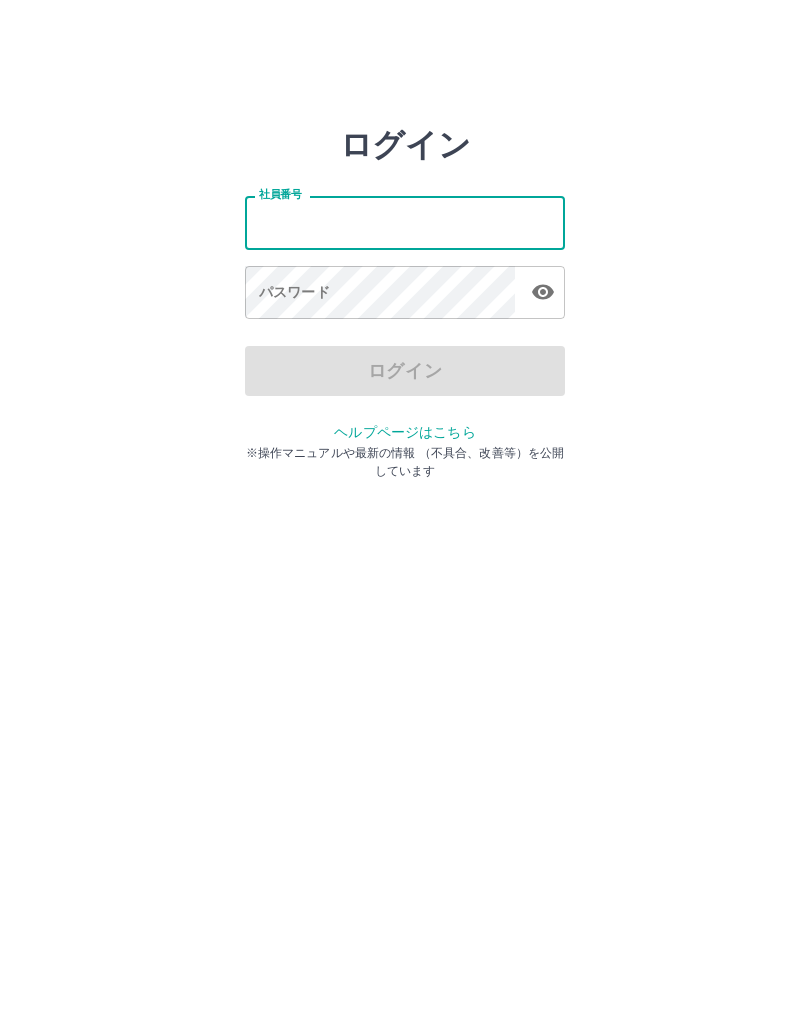 scroll, scrollTop: 0, scrollLeft: 0, axis: both 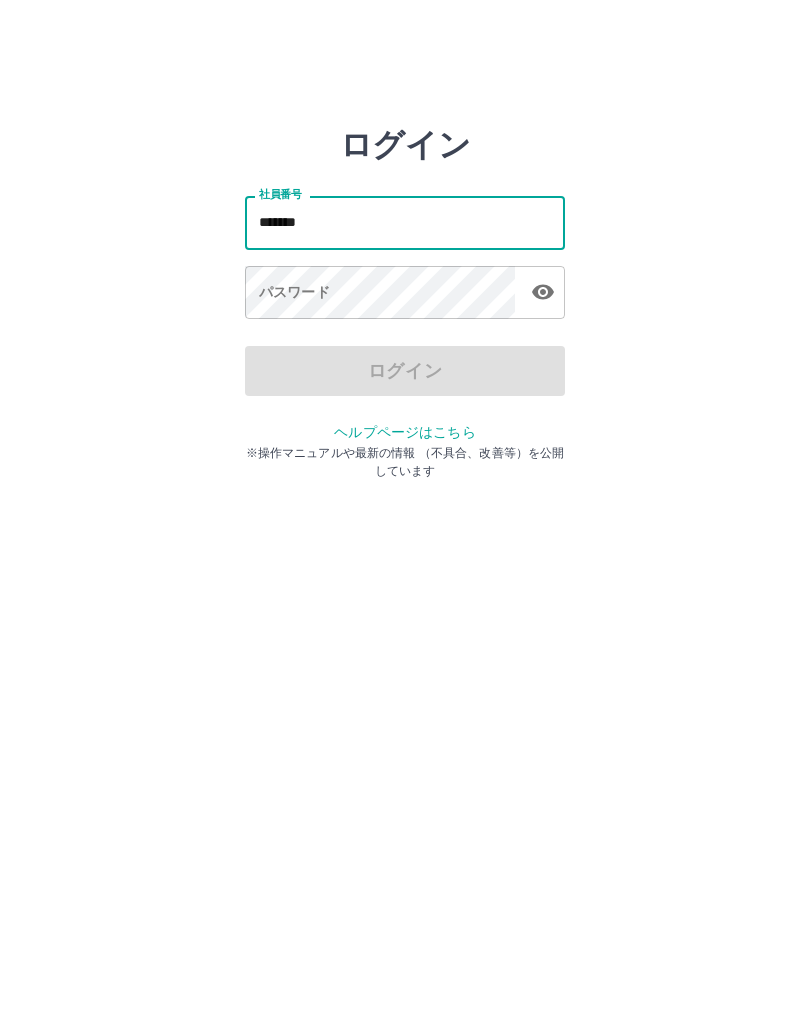 type on "*******" 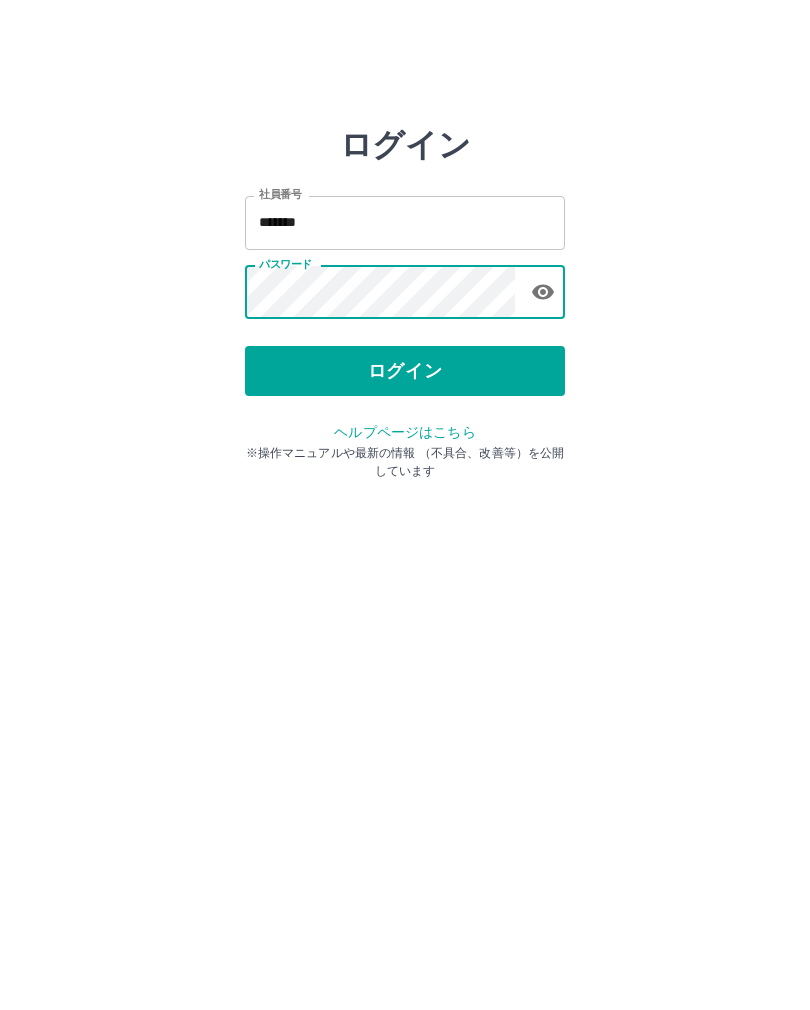 click on "ログイン" at bounding box center (405, 371) 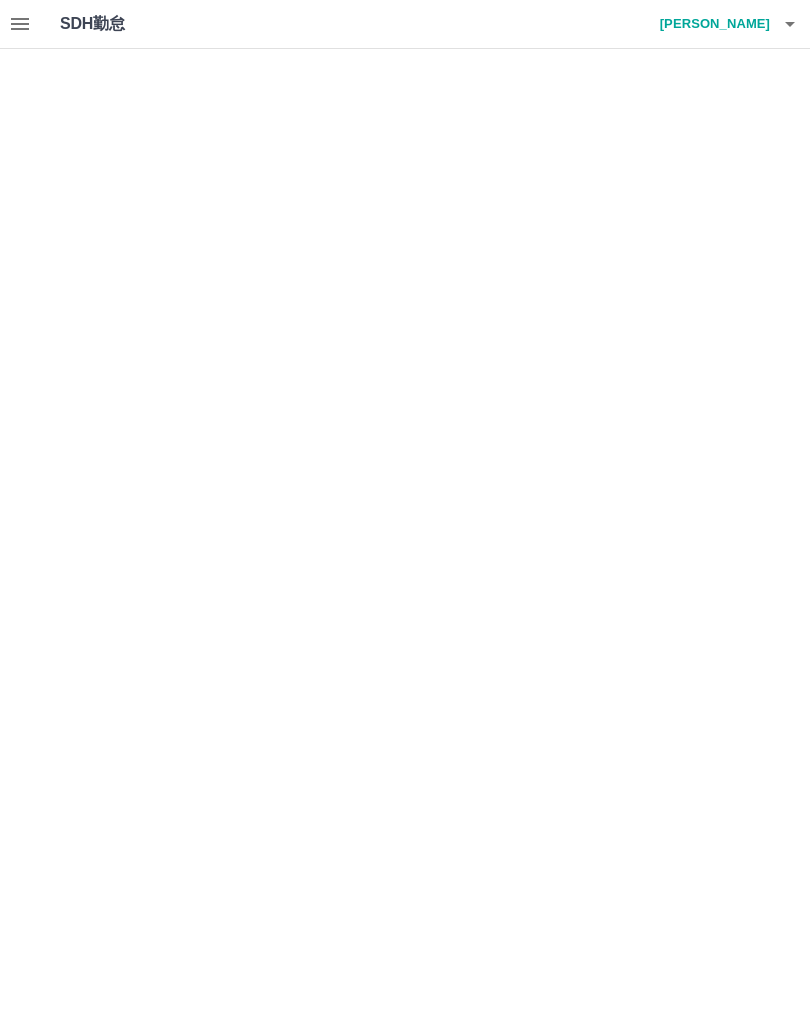 scroll, scrollTop: 0, scrollLeft: 0, axis: both 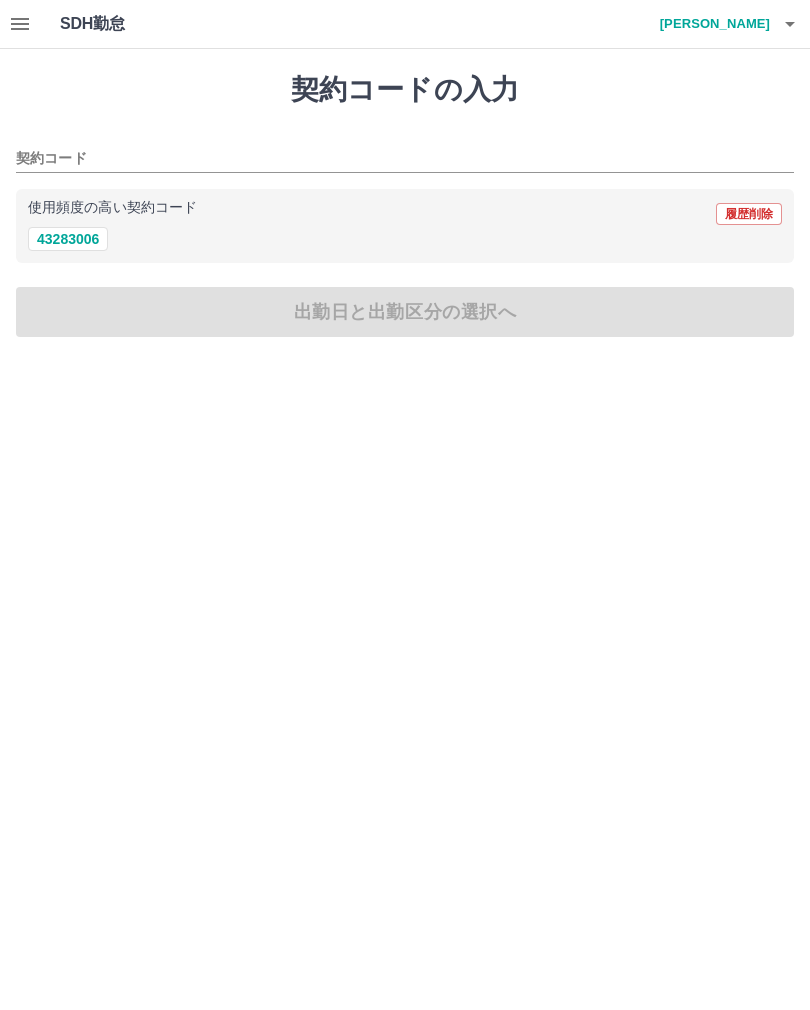 click on "43283006" at bounding box center (68, 239) 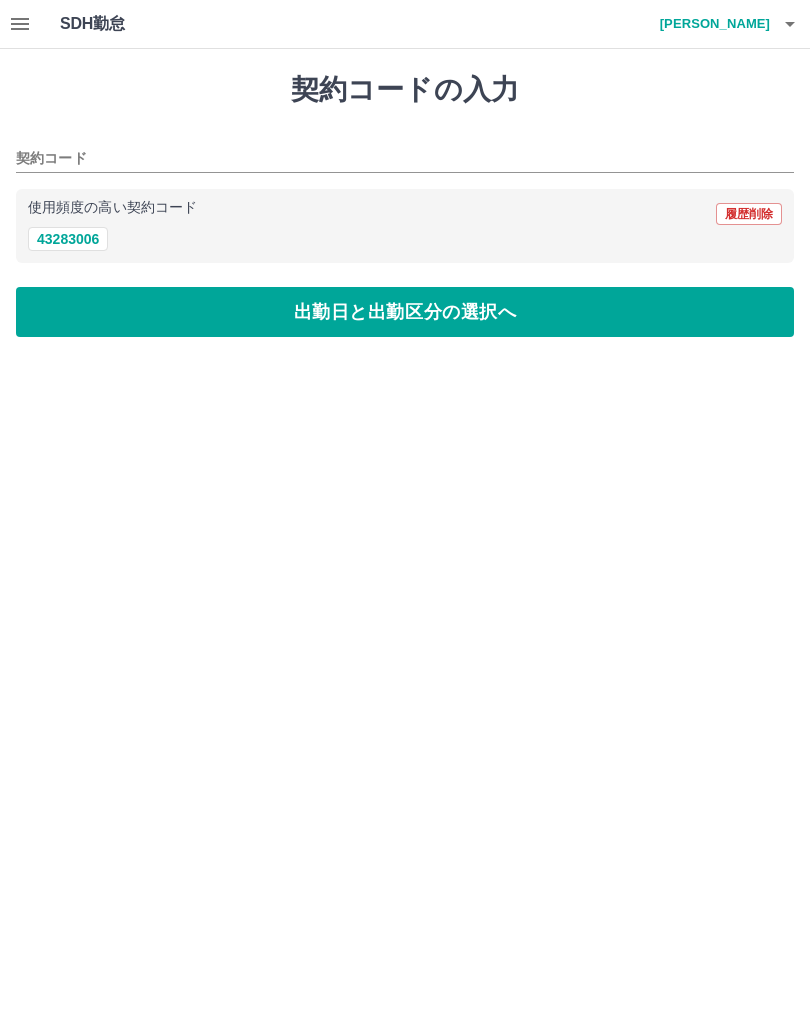 type on "********" 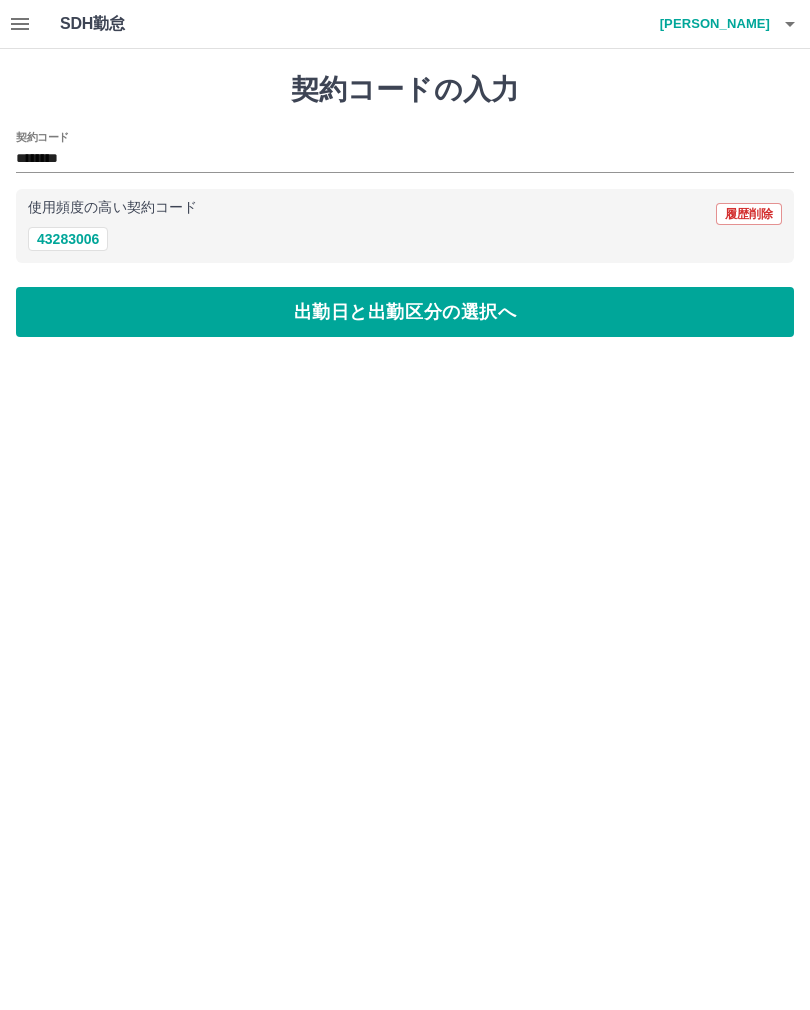 click on "出勤日と出勤区分の選択へ" at bounding box center [405, 312] 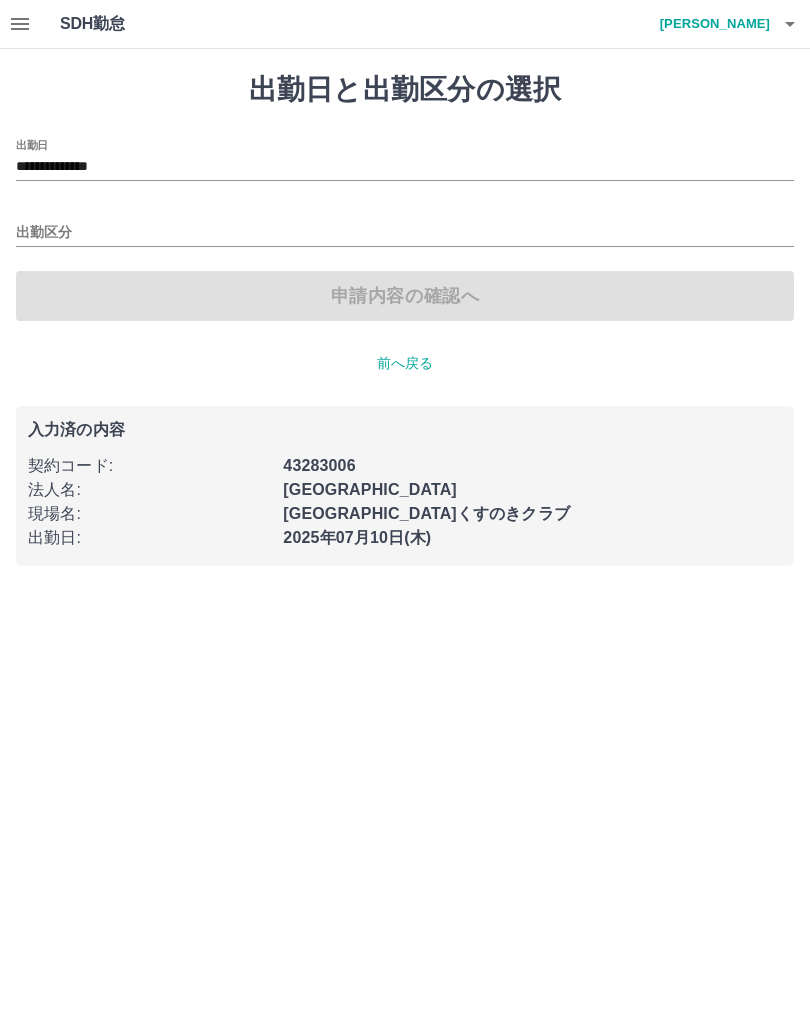 click on "出勤区分" at bounding box center [405, 233] 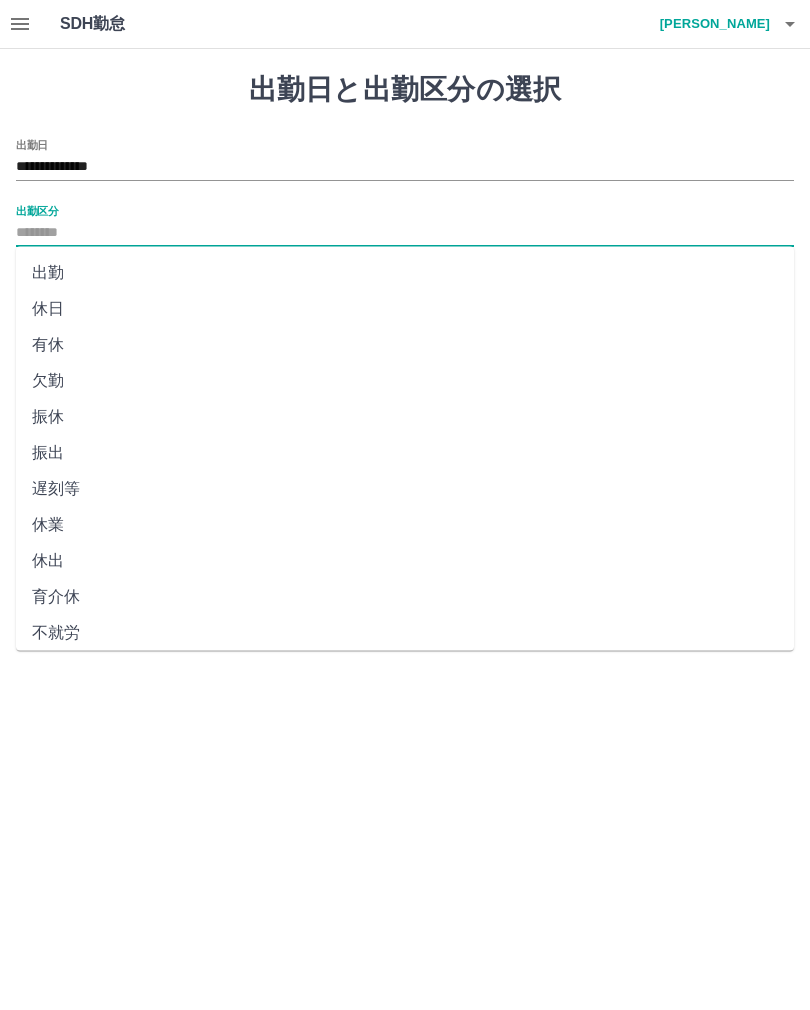 click on "出勤" at bounding box center [405, 273] 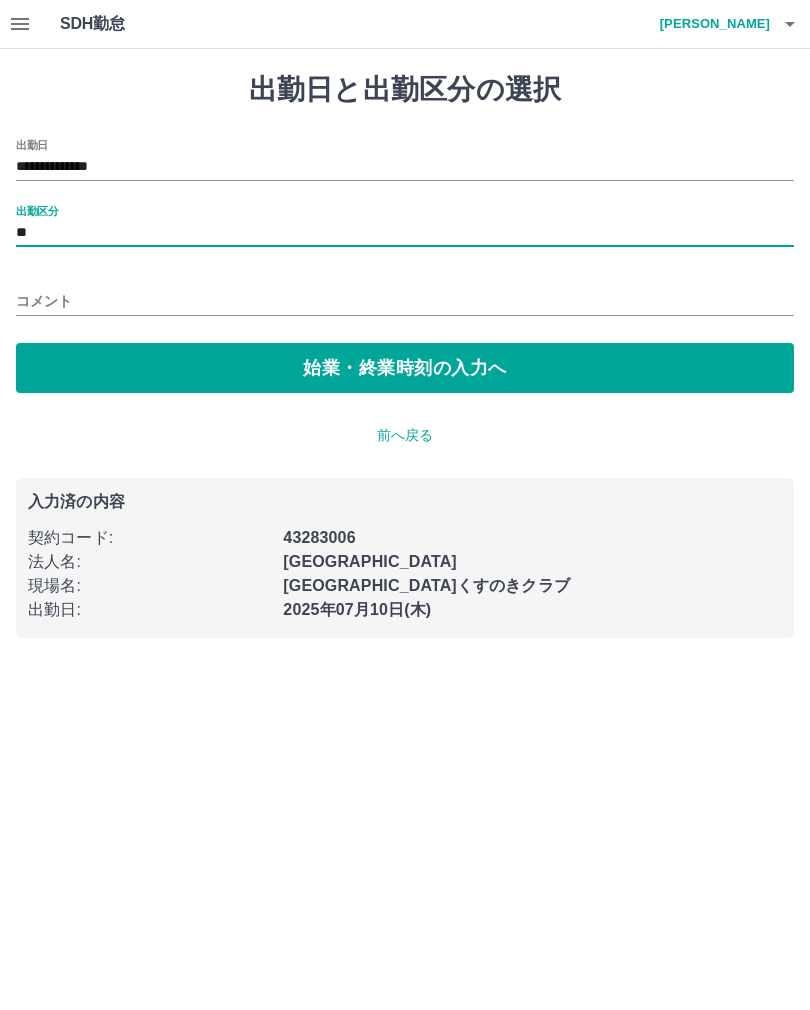 click on "始業・終業時刻の入力へ" at bounding box center [405, 368] 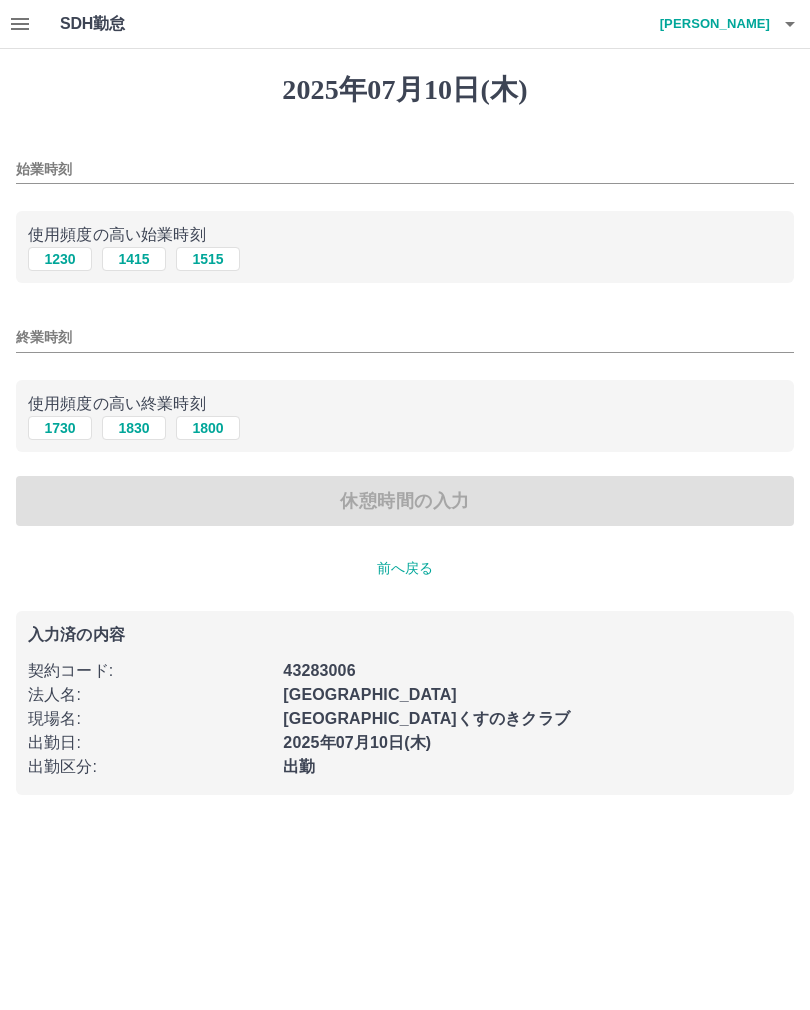 click on "1230" at bounding box center [60, 259] 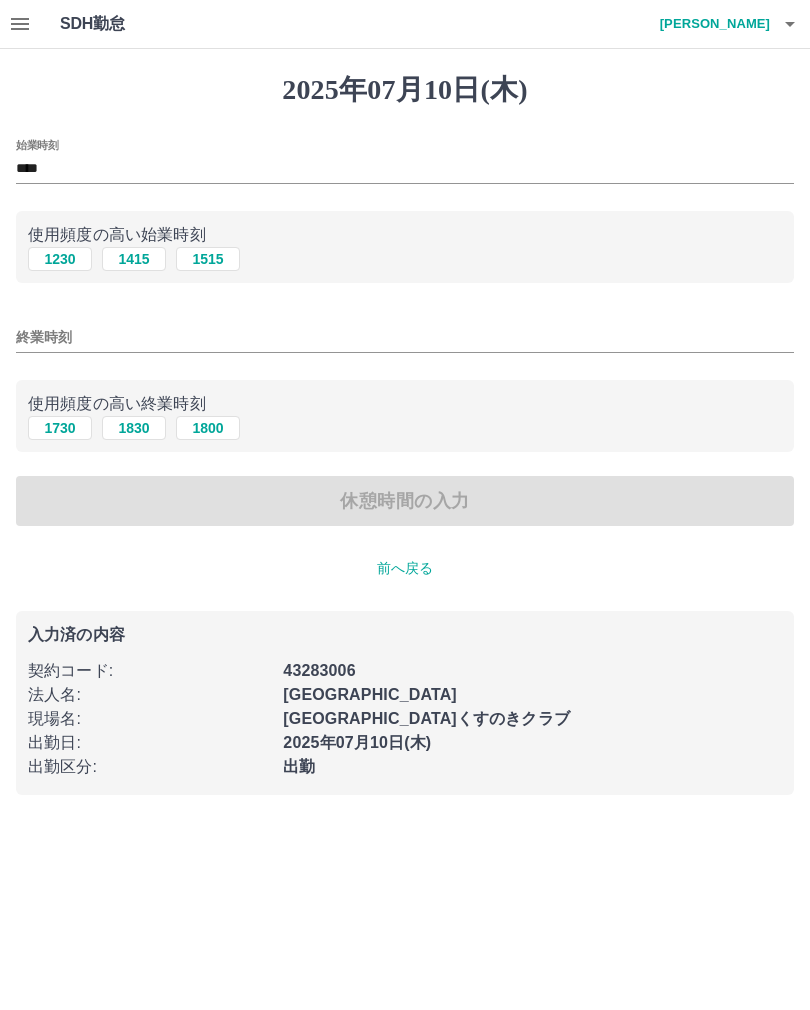 click on "1800" at bounding box center (208, 428) 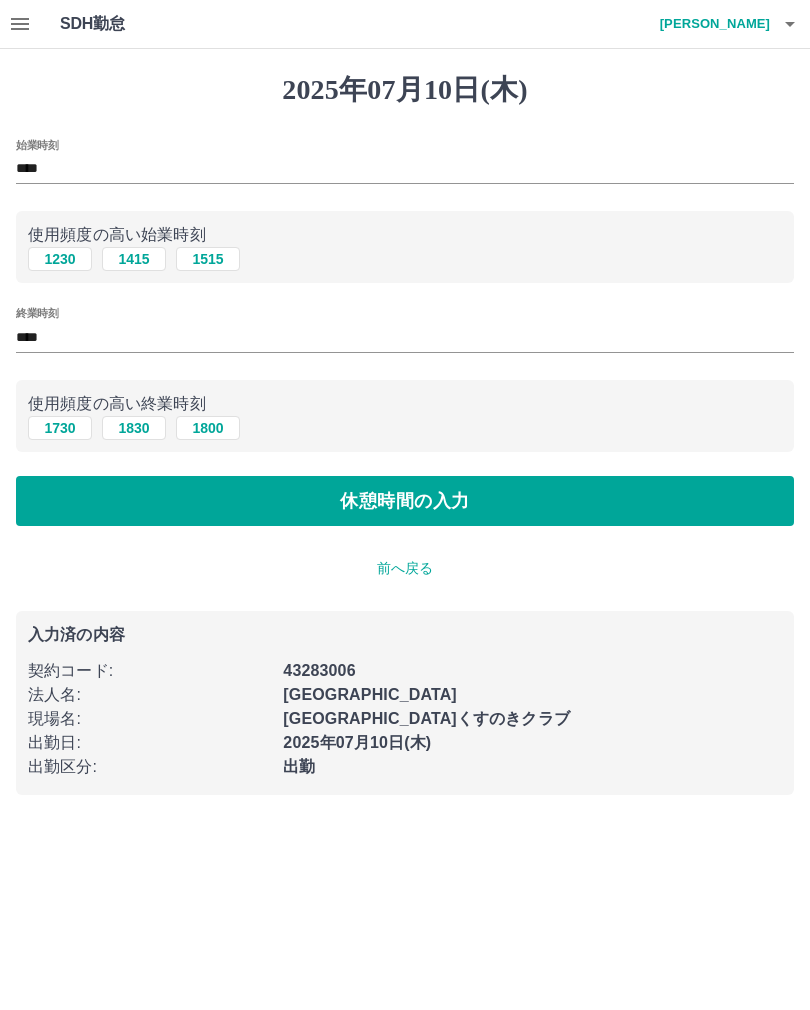 click on "休憩時間の入力" at bounding box center [405, 501] 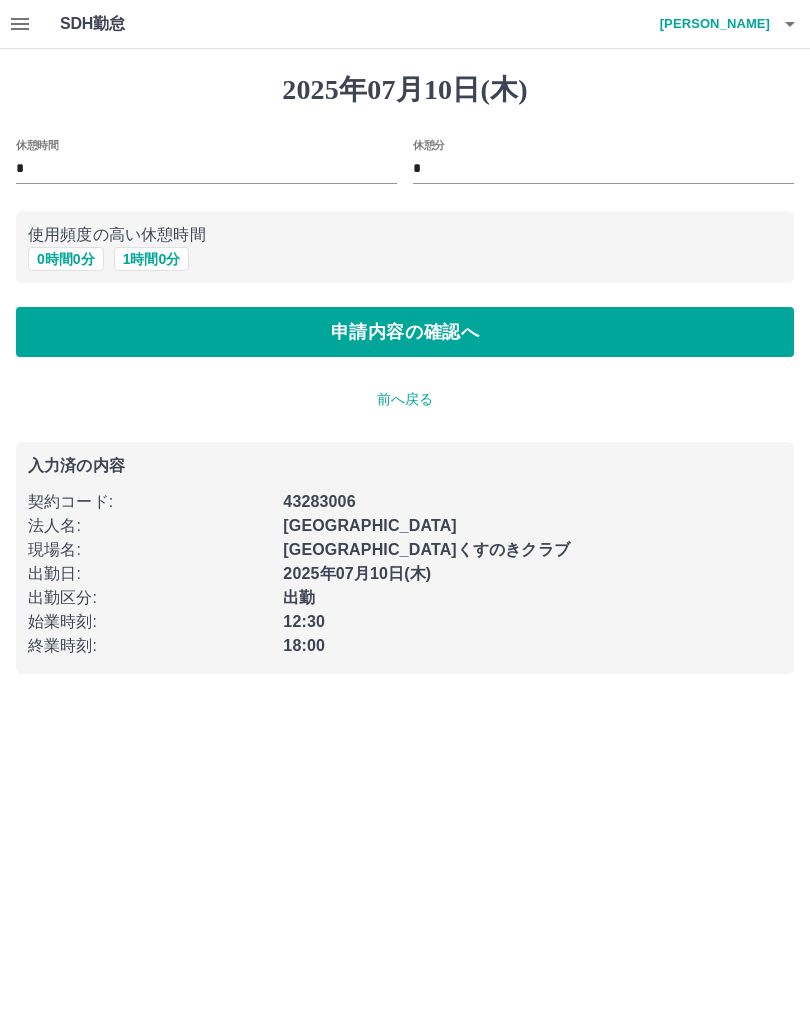 click on "申請内容の確認へ" at bounding box center (405, 332) 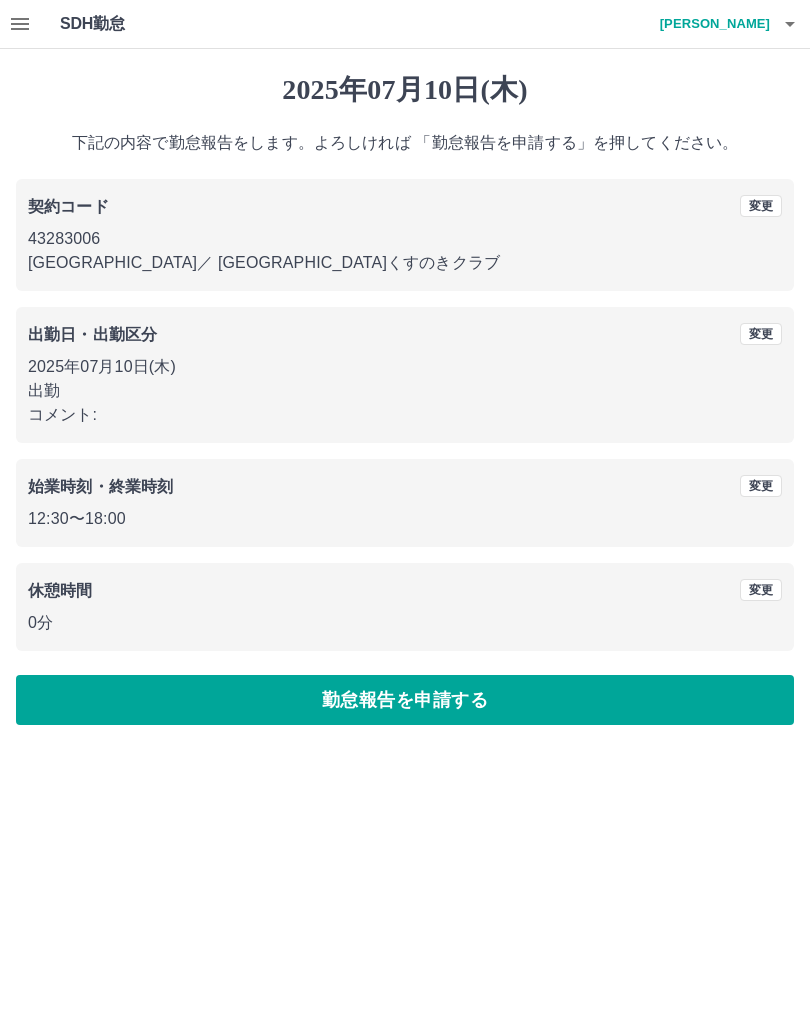 click on "勤怠報告を申請する" at bounding box center (405, 700) 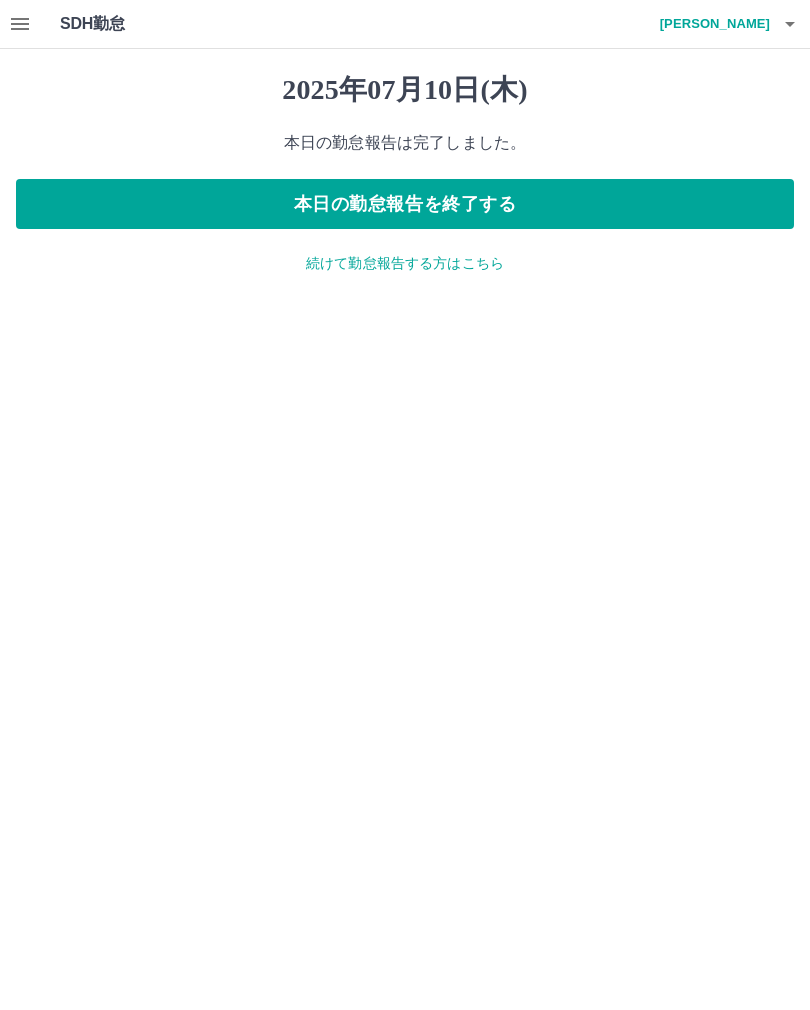 click on "本日の勤怠報告を終了する" at bounding box center [405, 204] 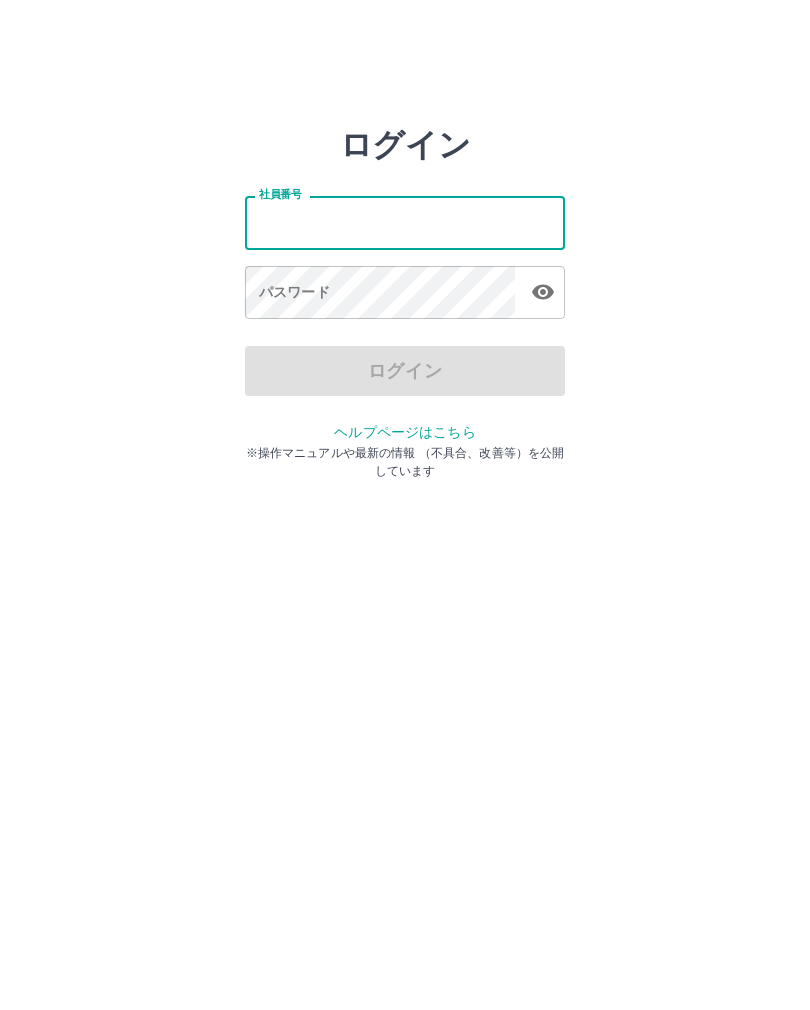 scroll, scrollTop: 0, scrollLeft: 0, axis: both 